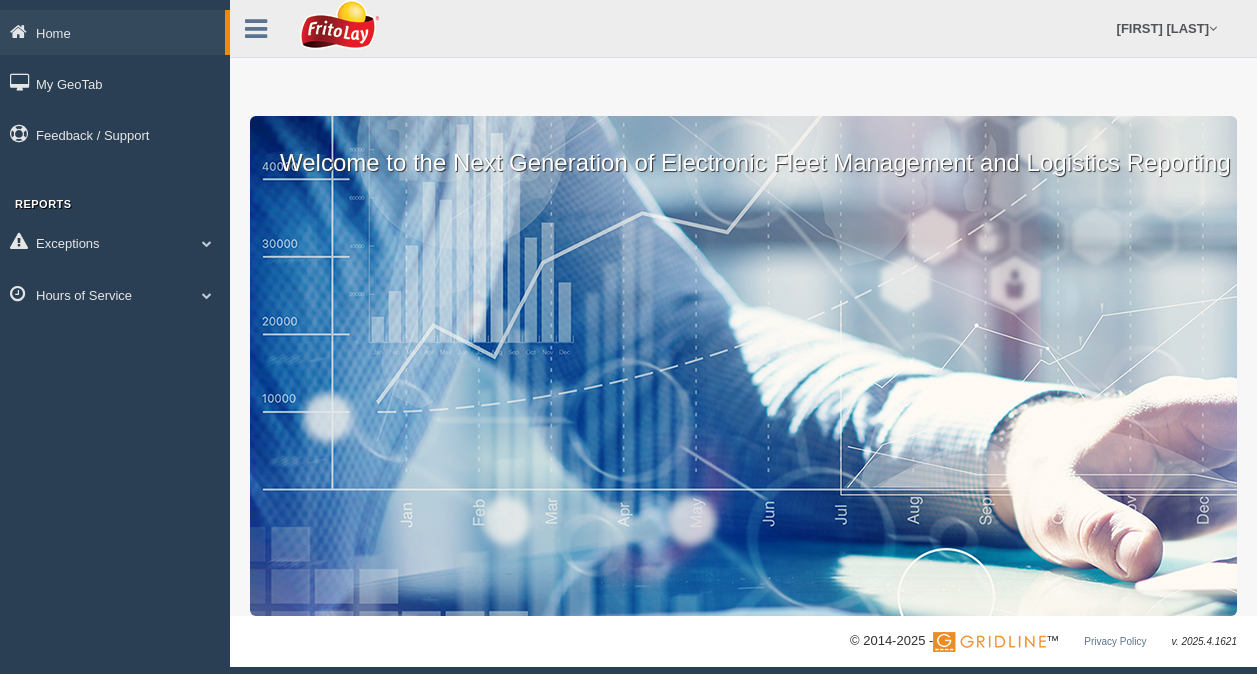 scroll, scrollTop: 0, scrollLeft: 0, axis: both 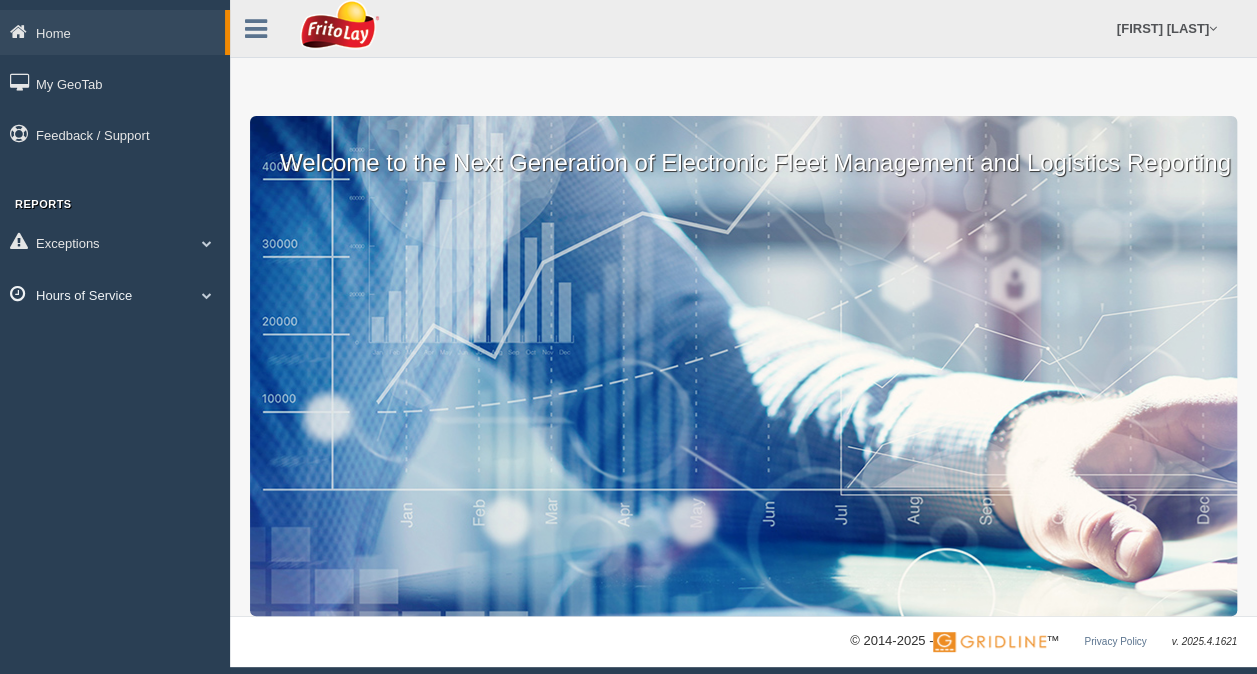 click on "Hours of Service" at bounding box center (115, 294) 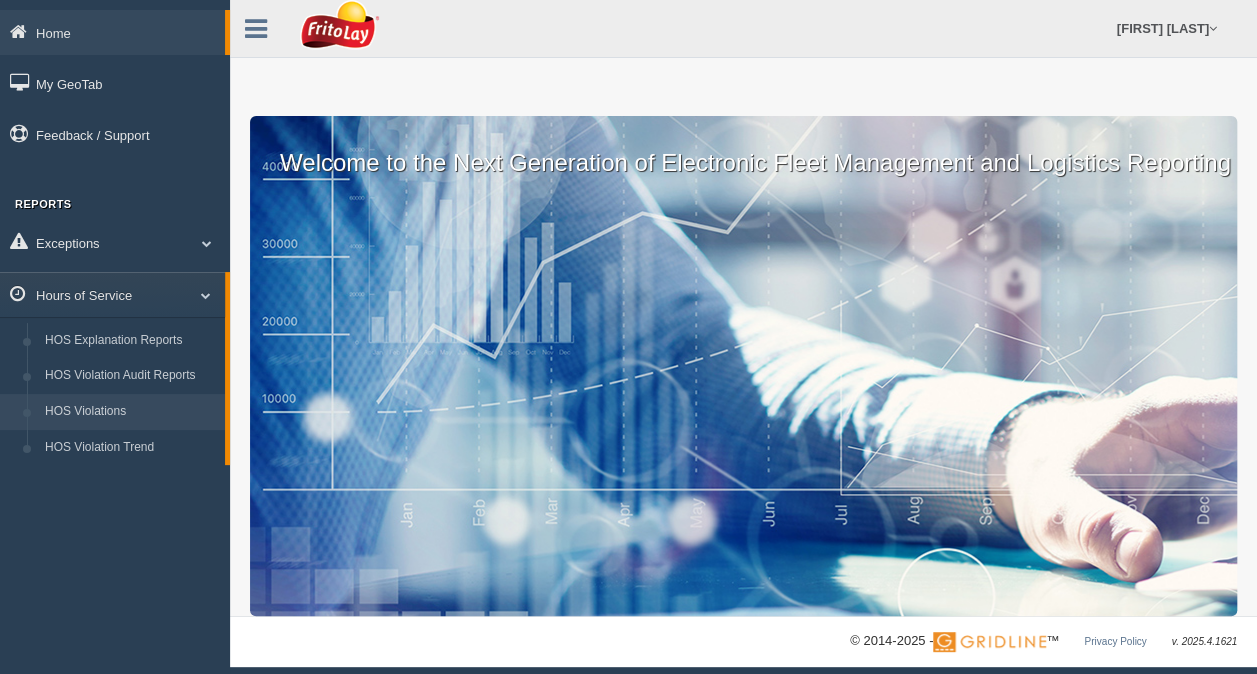 click on "HOS Violations" at bounding box center (130, 412) 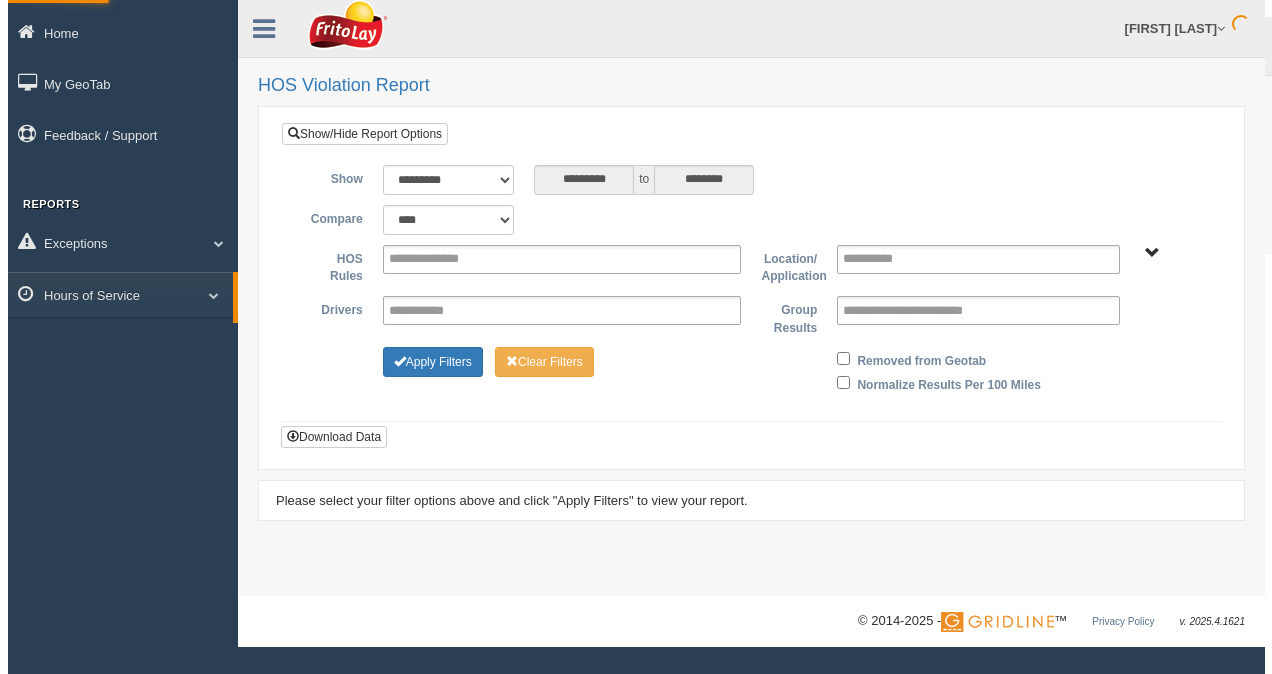 scroll, scrollTop: 0, scrollLeft: 0, axis: both 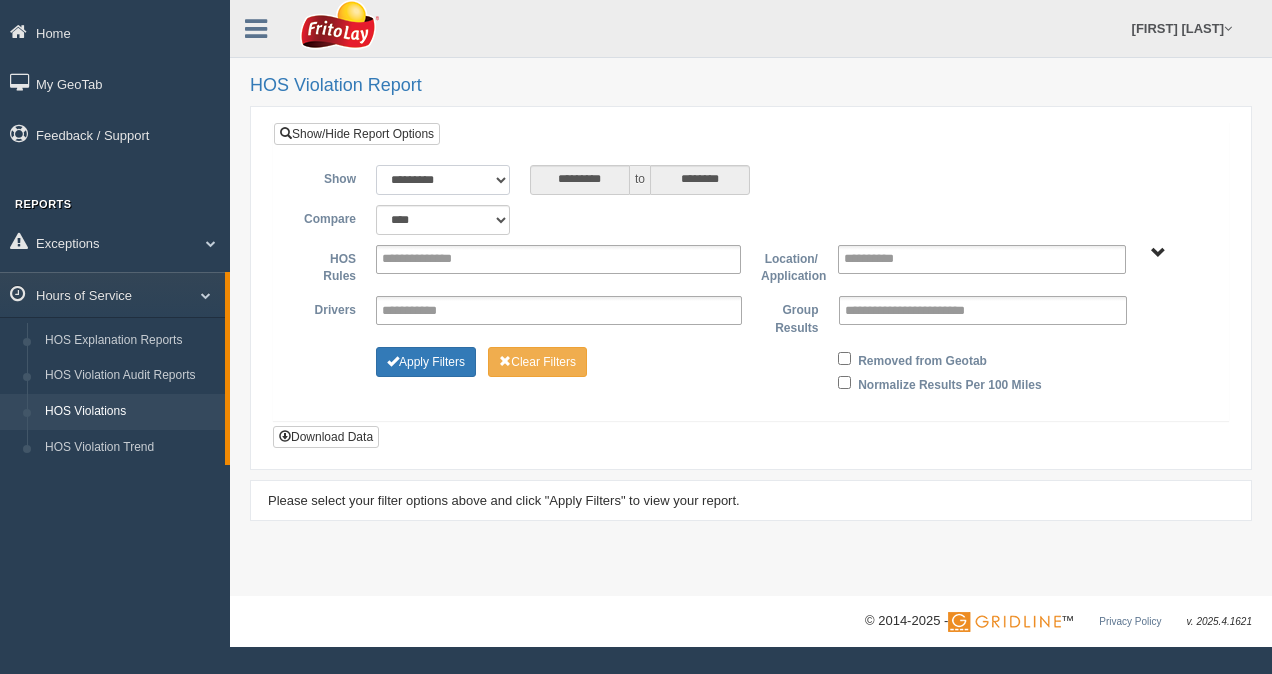 click on "**********" at bounding box center (443, 180) 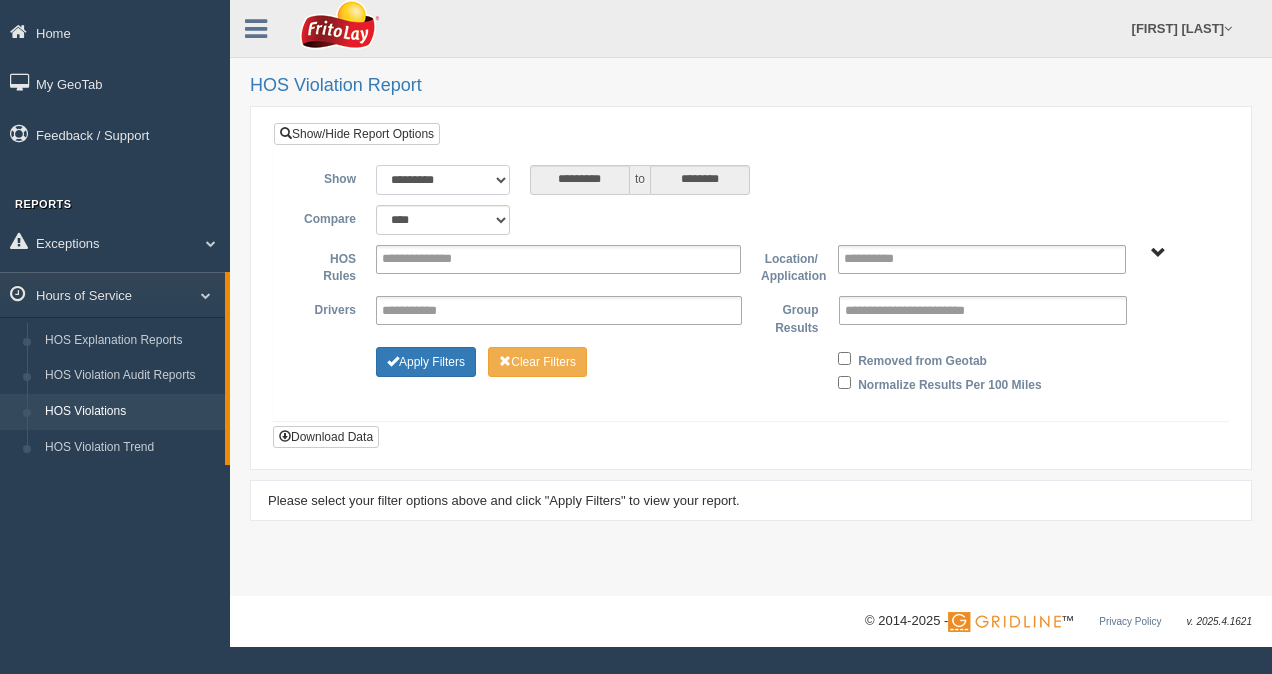 select on "**********" 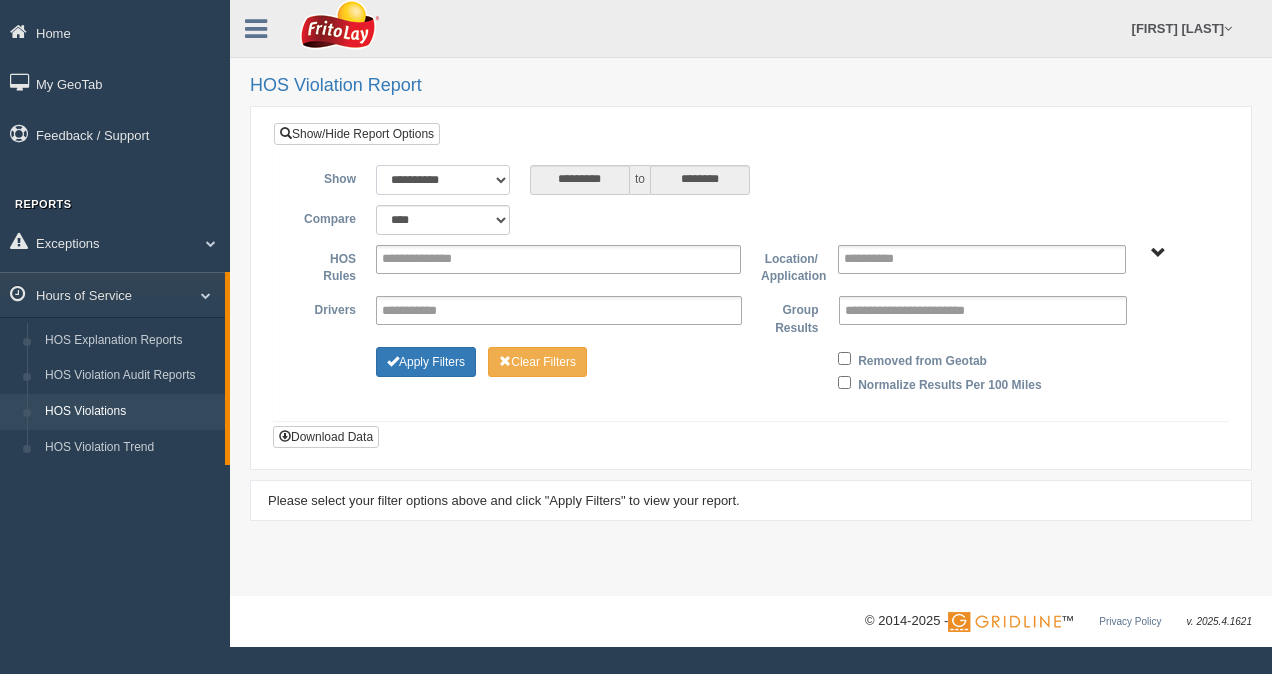 click on "**********" at bounding box center [443, 180] 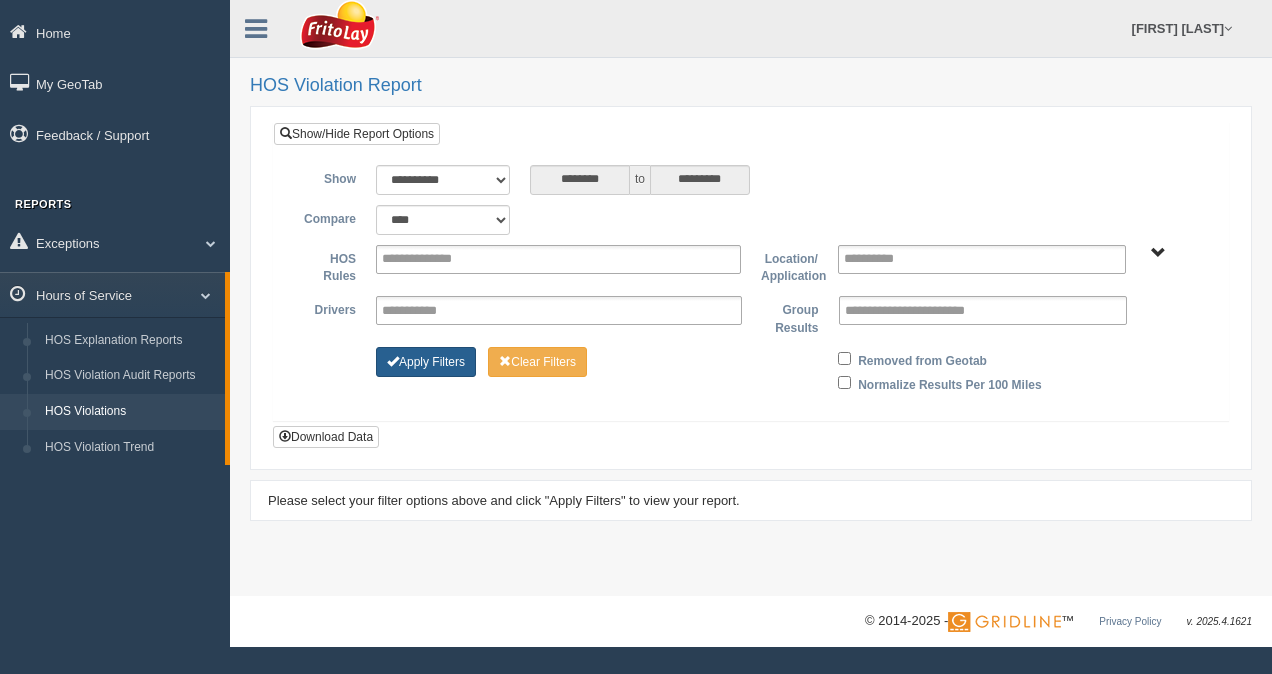 click on "Apply Filters" at bounding box center (426, 362) 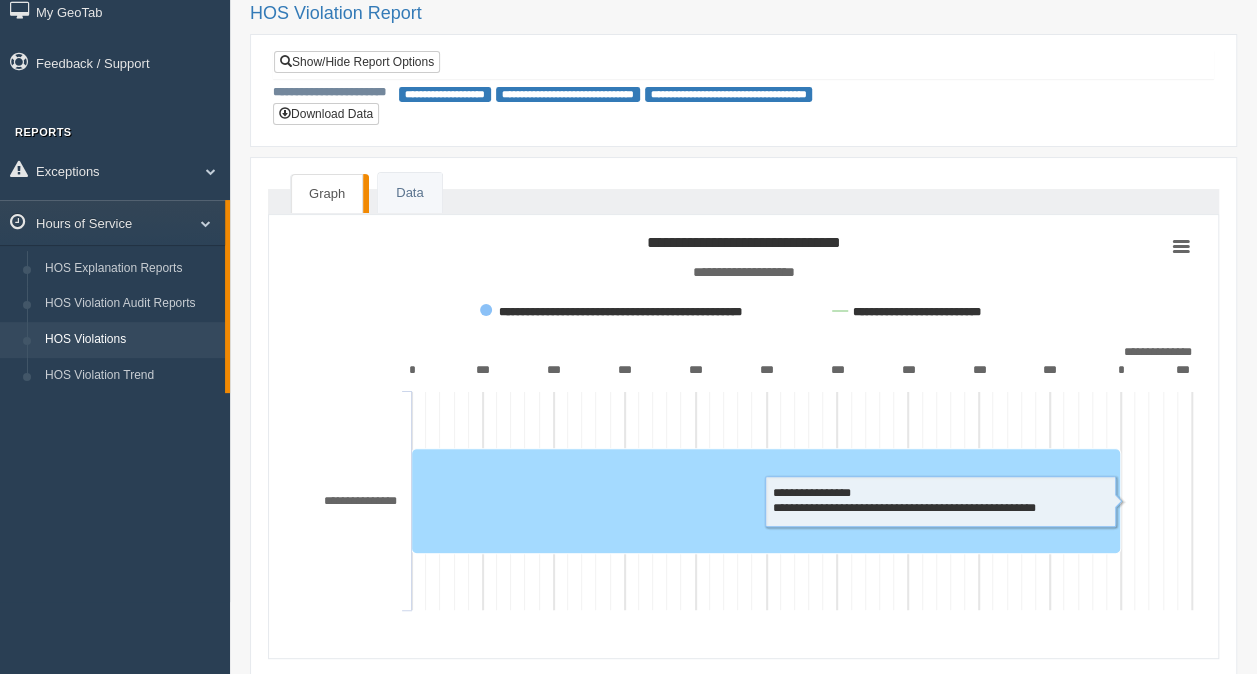 scroll, scrollTop: 0, scrollLeft: 0, axis: both 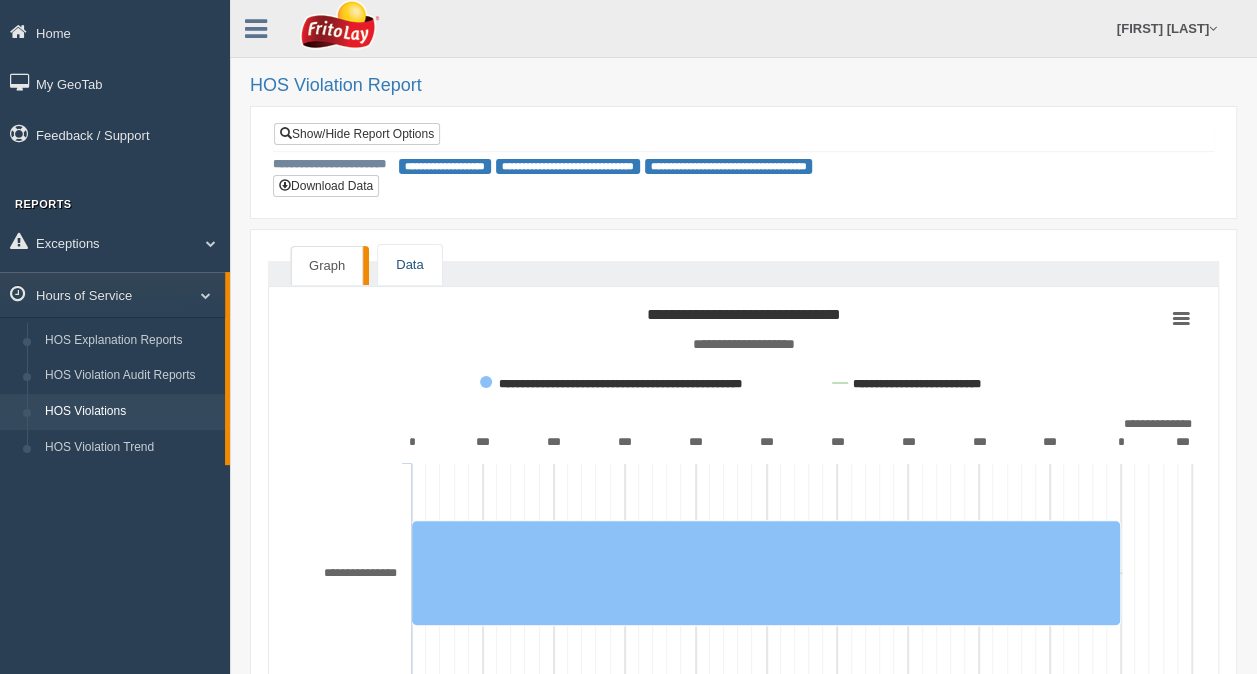 click on "Data" at bounding box center (409, 265) 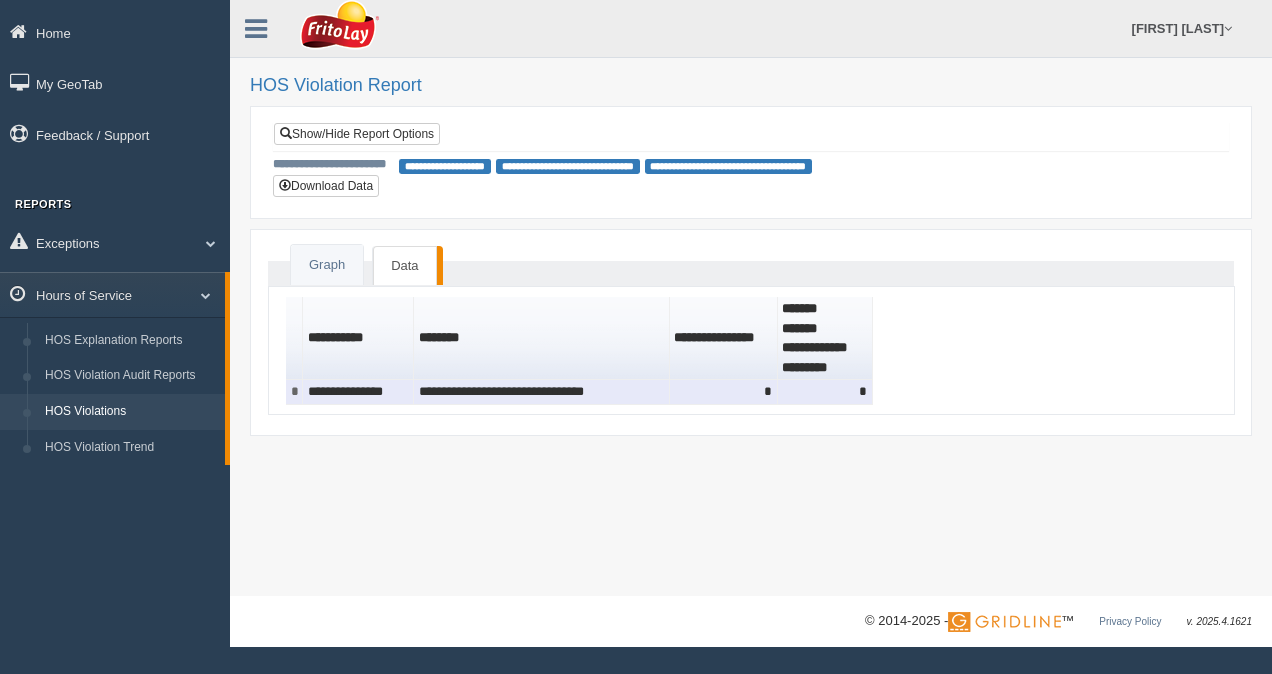 click on "**********" at bounding box center (358, 392) 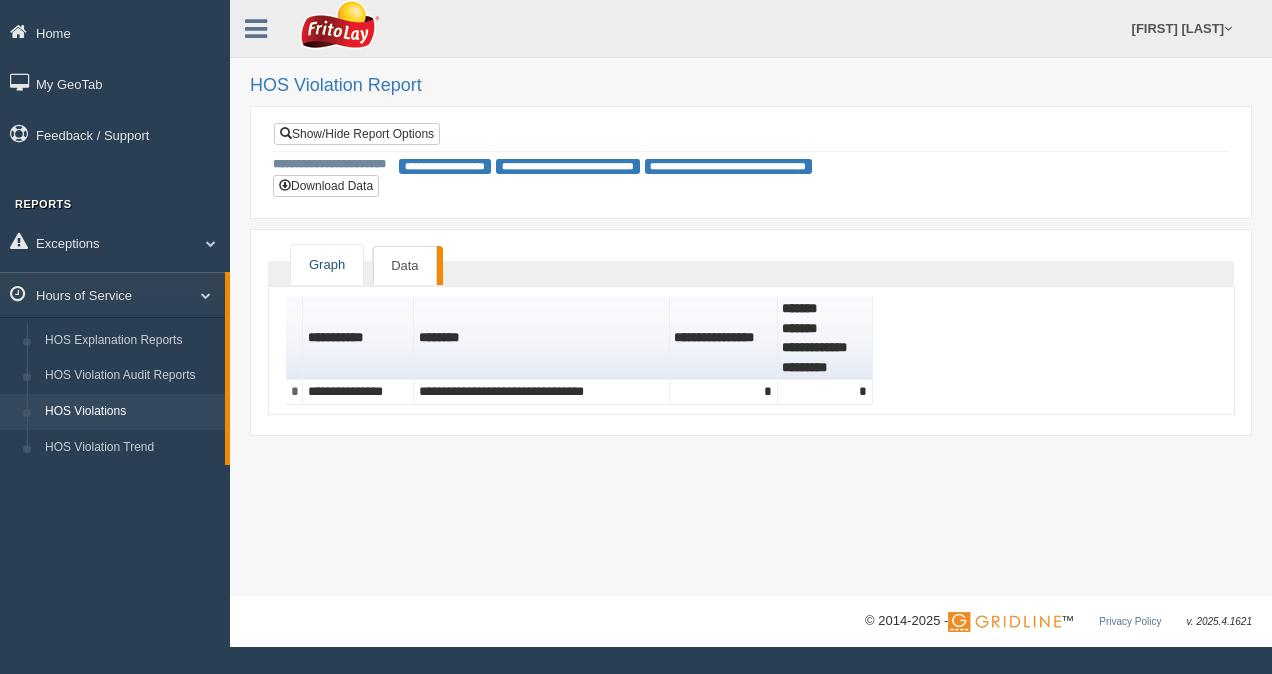 click on "Graph" at bounding box center (327, 265) 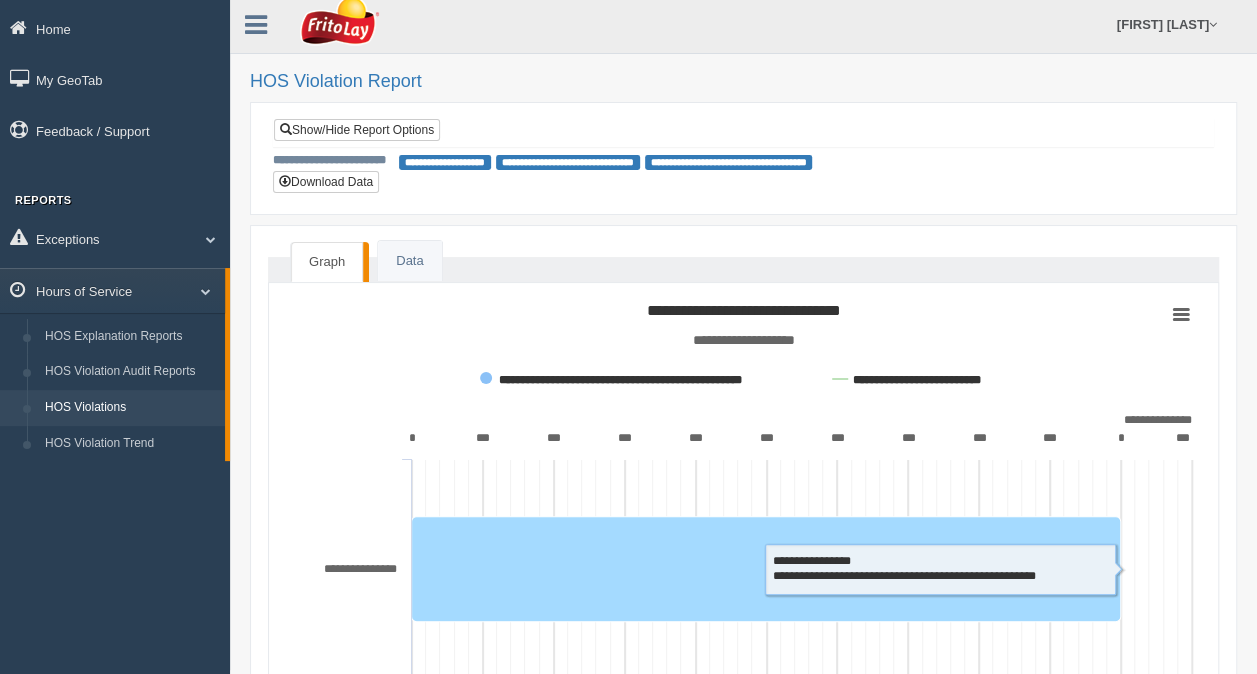 scroll, scrollTop: 0, scrollLeft: 0, axis: both 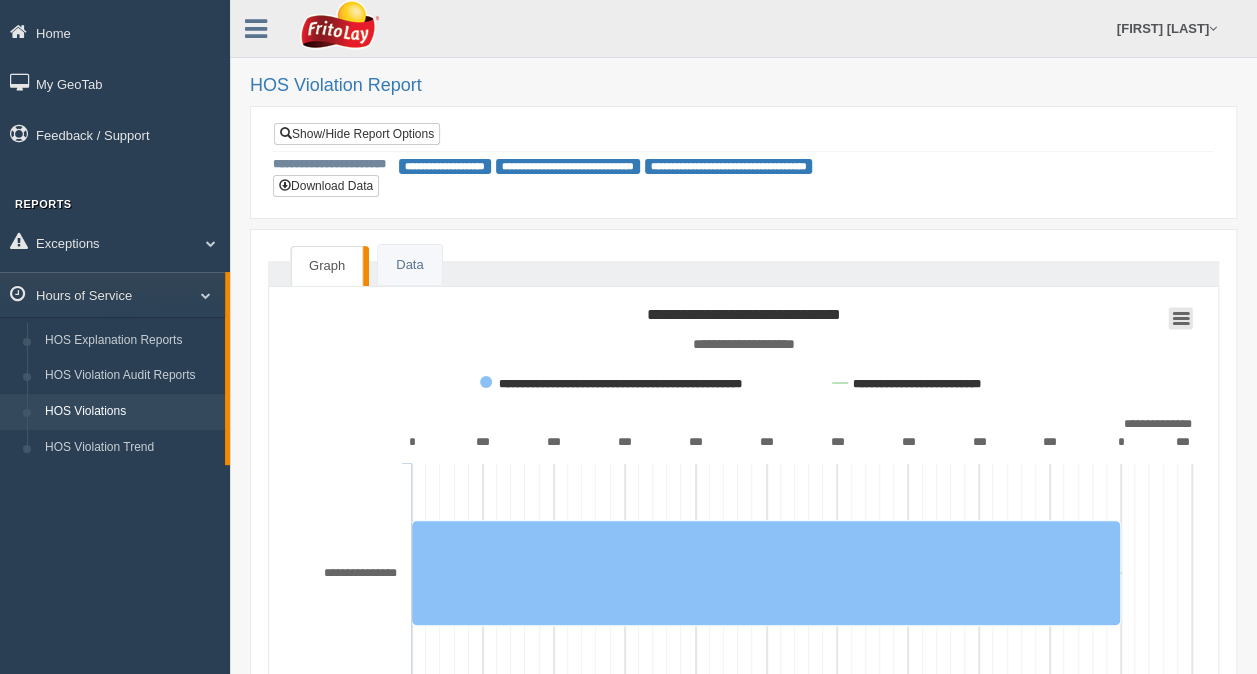 click 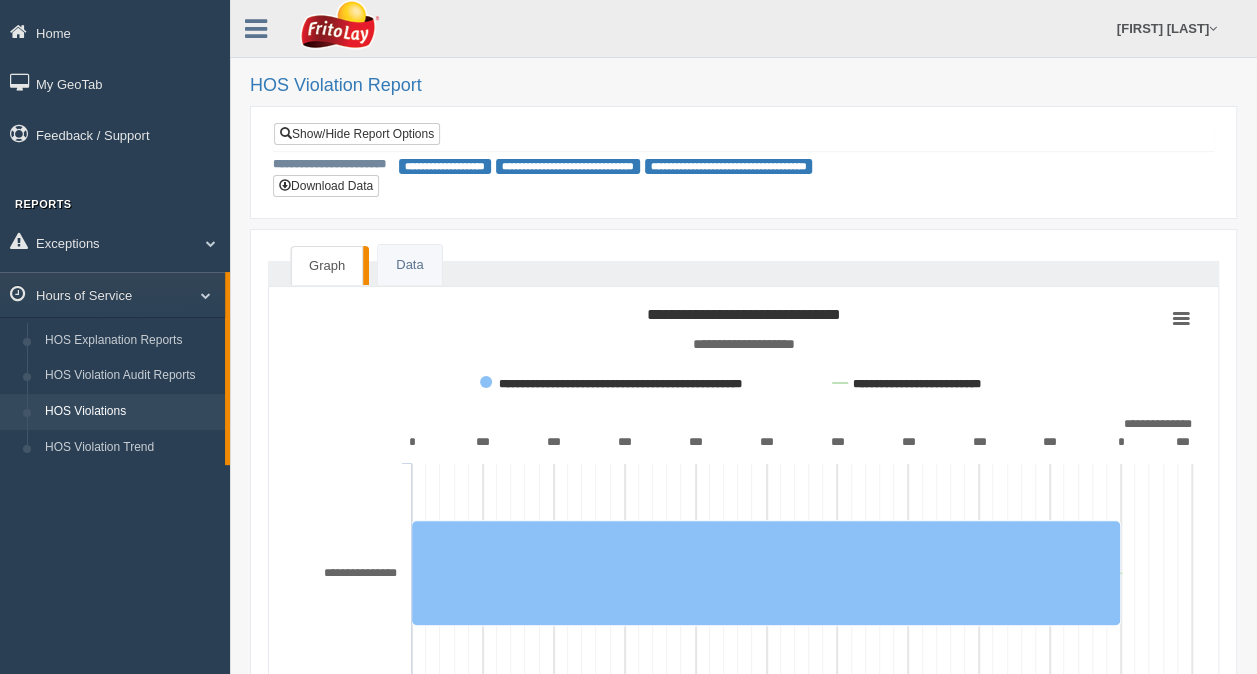 click on "**********" at bounding box center [743, 165] 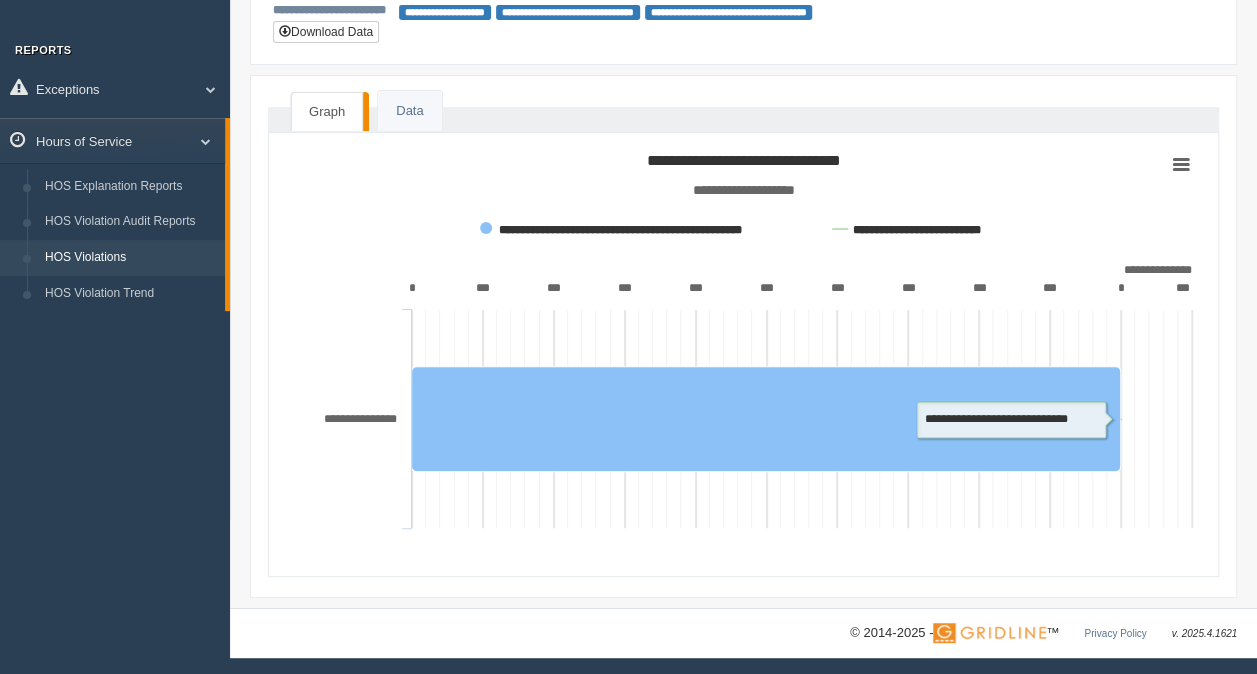 scroll, scrollTop: 0, scrollLeft: 0, axis: both 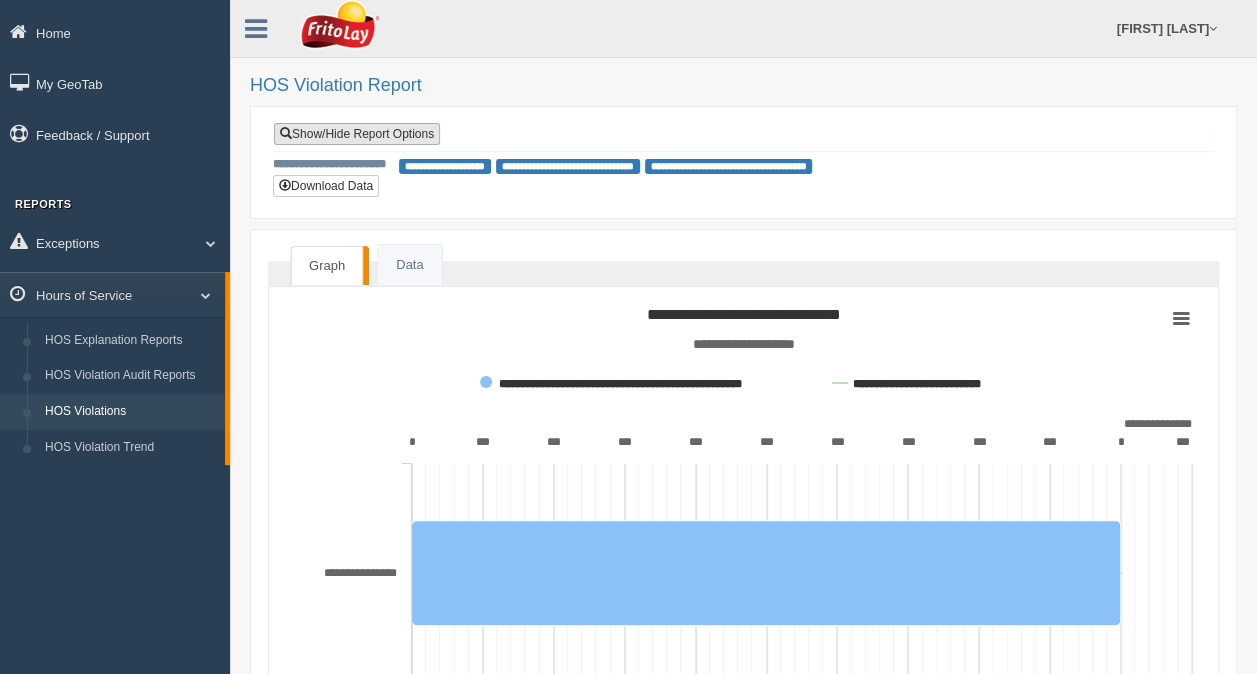 click on "Show/Hide Report Options" at bounding box center (357, 134) 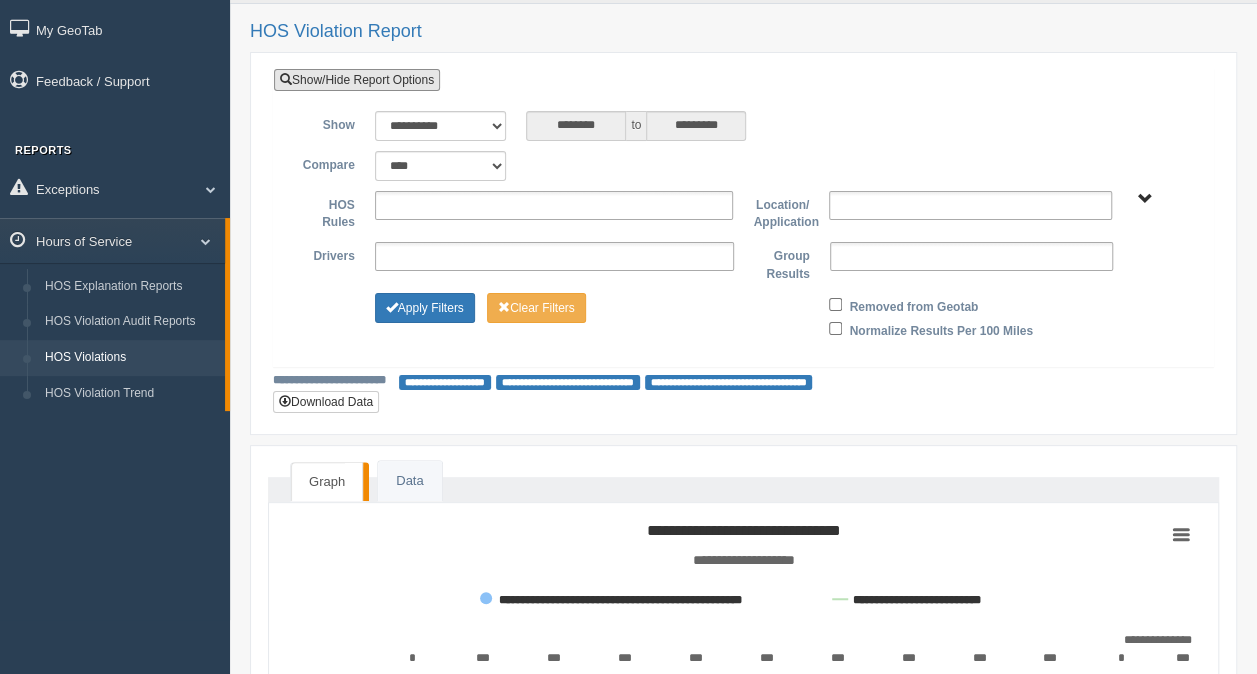 scroll, scrollTop: 0, scrollLeft: 0, axis: both 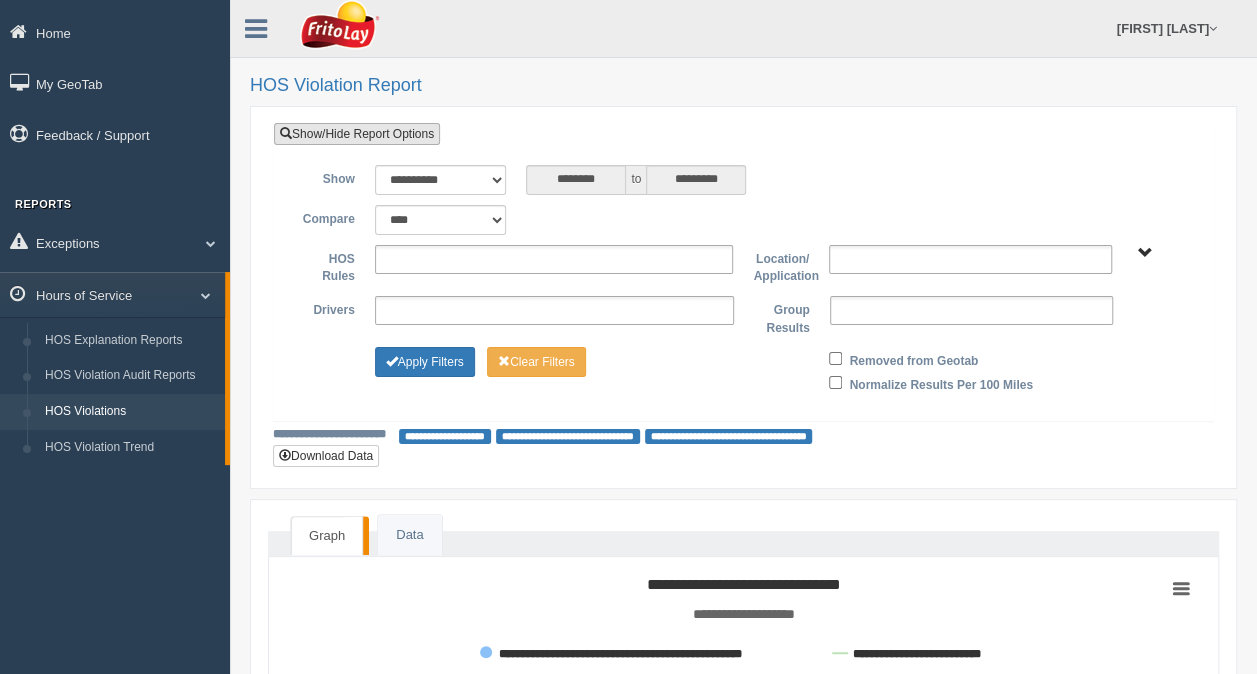click on "Show/Hide Report Options" at bounding box center [357, 134] 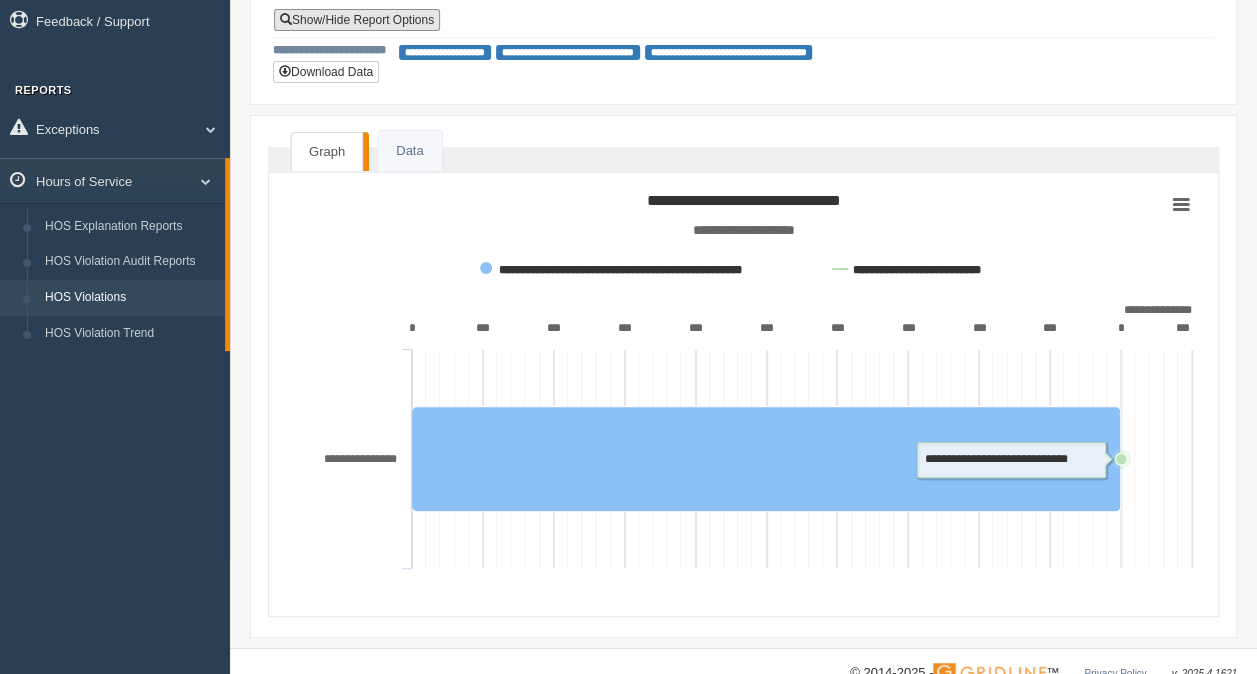 scroll, scrollTop: 54, scrollLeft: 0, axis: vertical 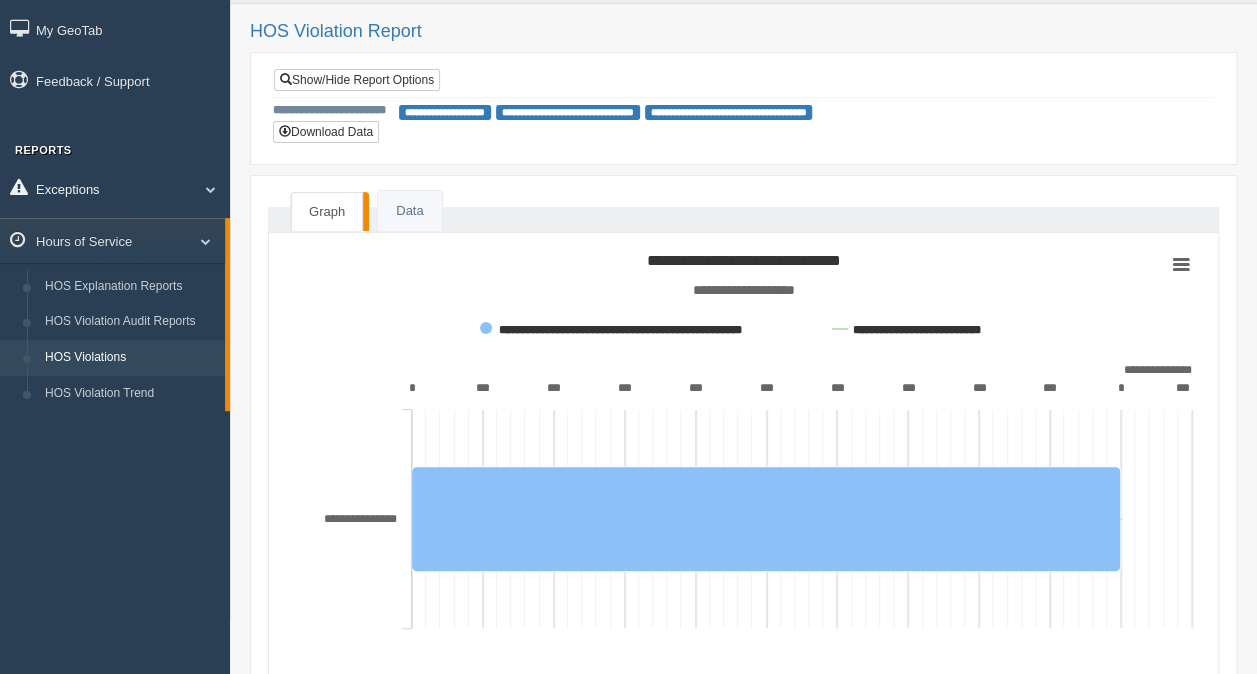 click on "Exceptions" at bounding box center [115, 188] 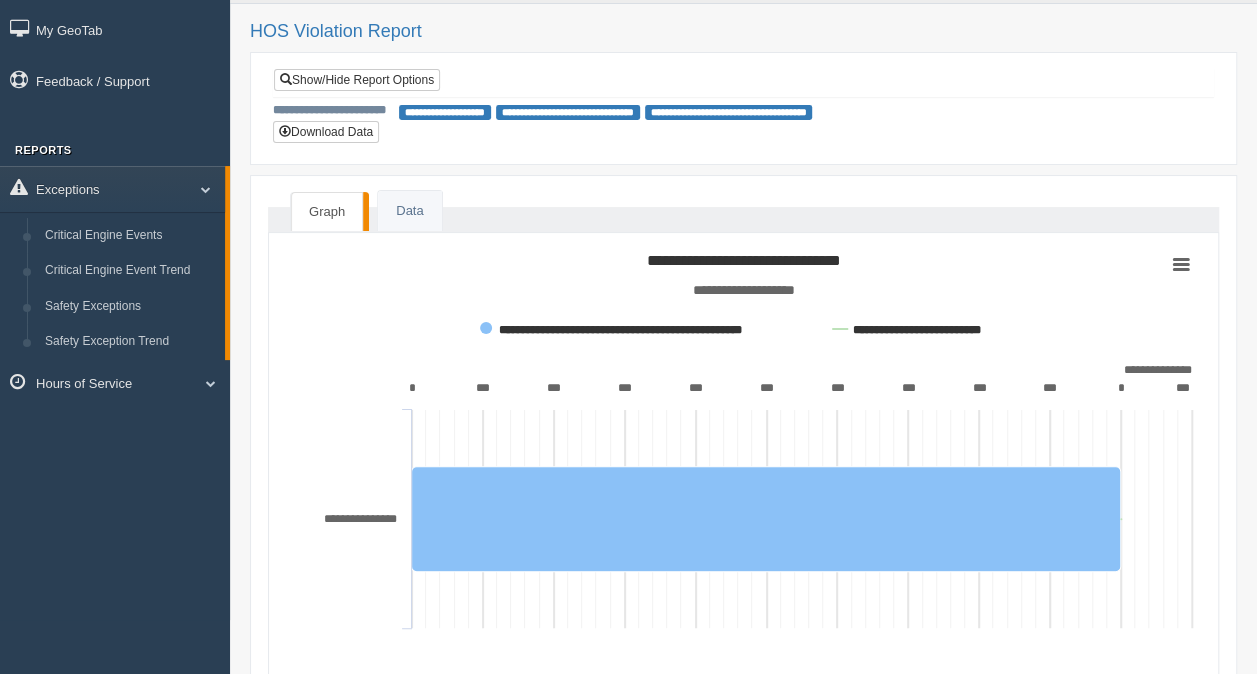 drag, startPoint x: 1030, startPoint y: 44, endPoint x: 1042, endPoint y: 56, distance: 16.970562 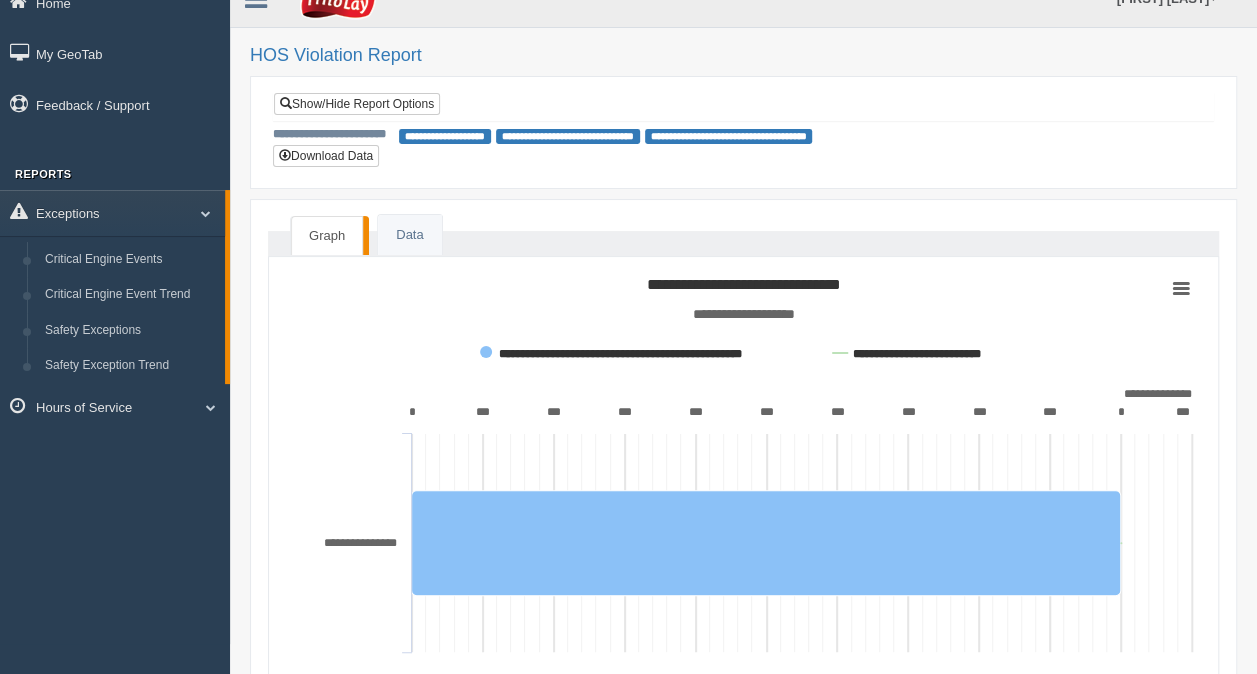 scroll, scrollTop: 0, scrollLeft: 0, axis: both 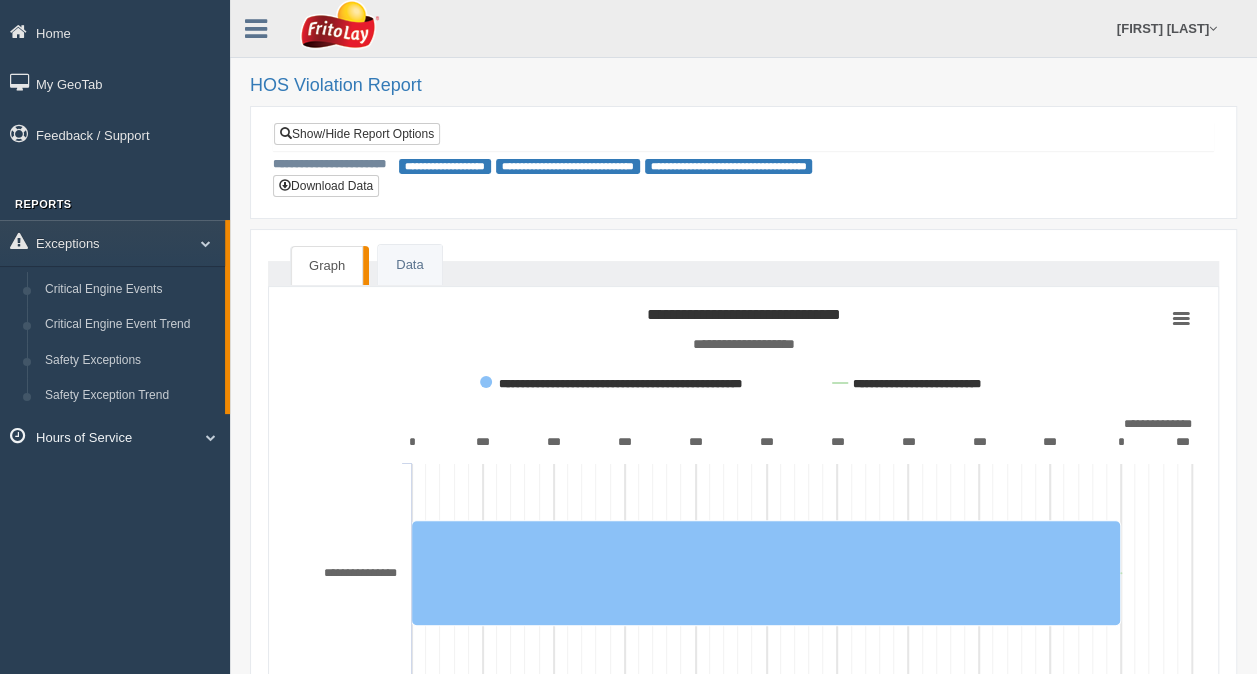 click at bounding box center (203, 437) 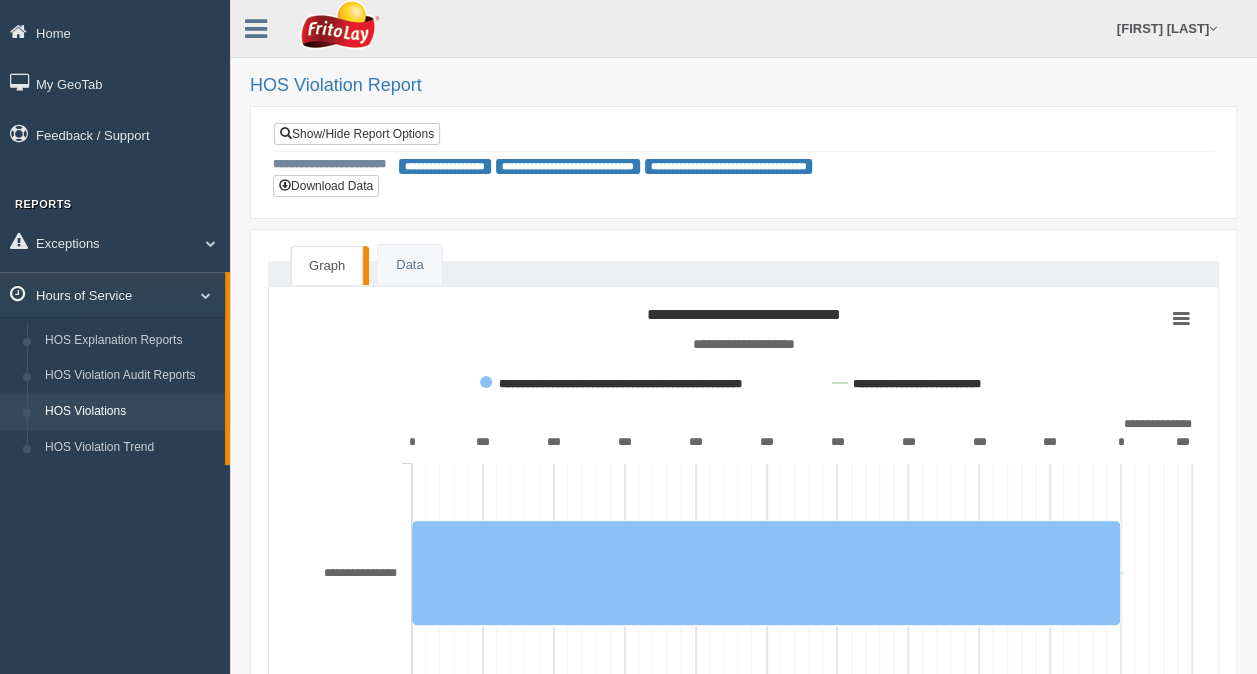 click at bounding box center [198, 295] 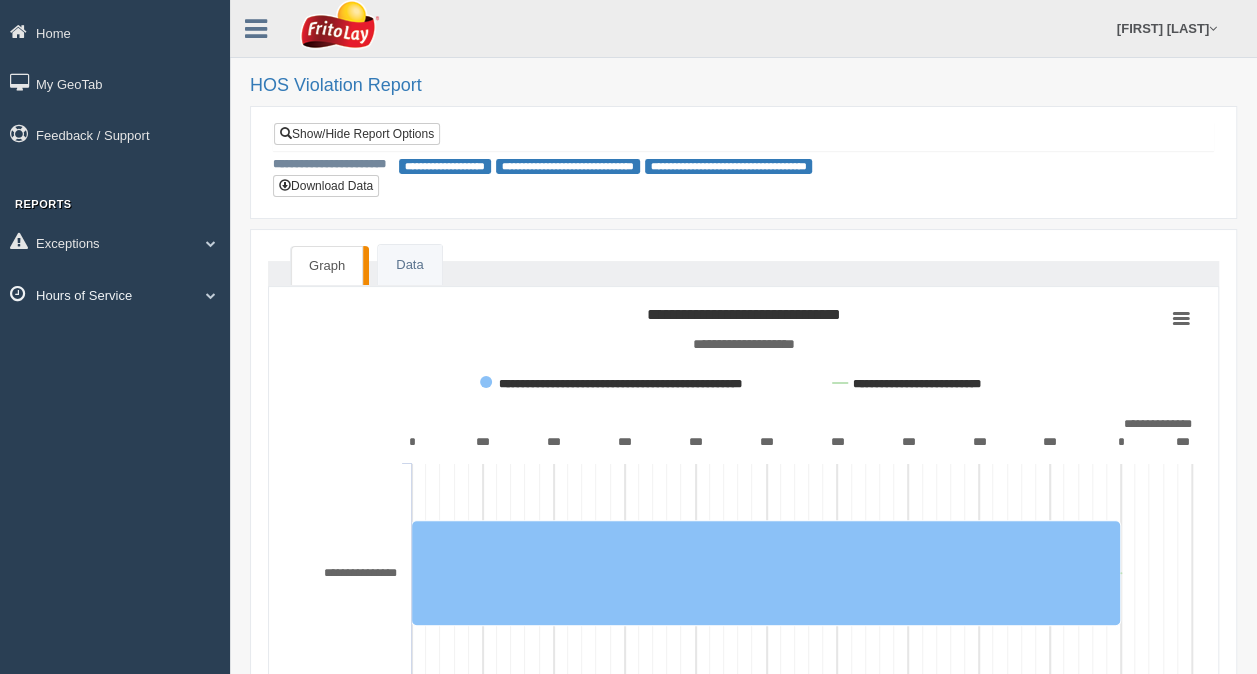 click at bounding box center (203, 295) 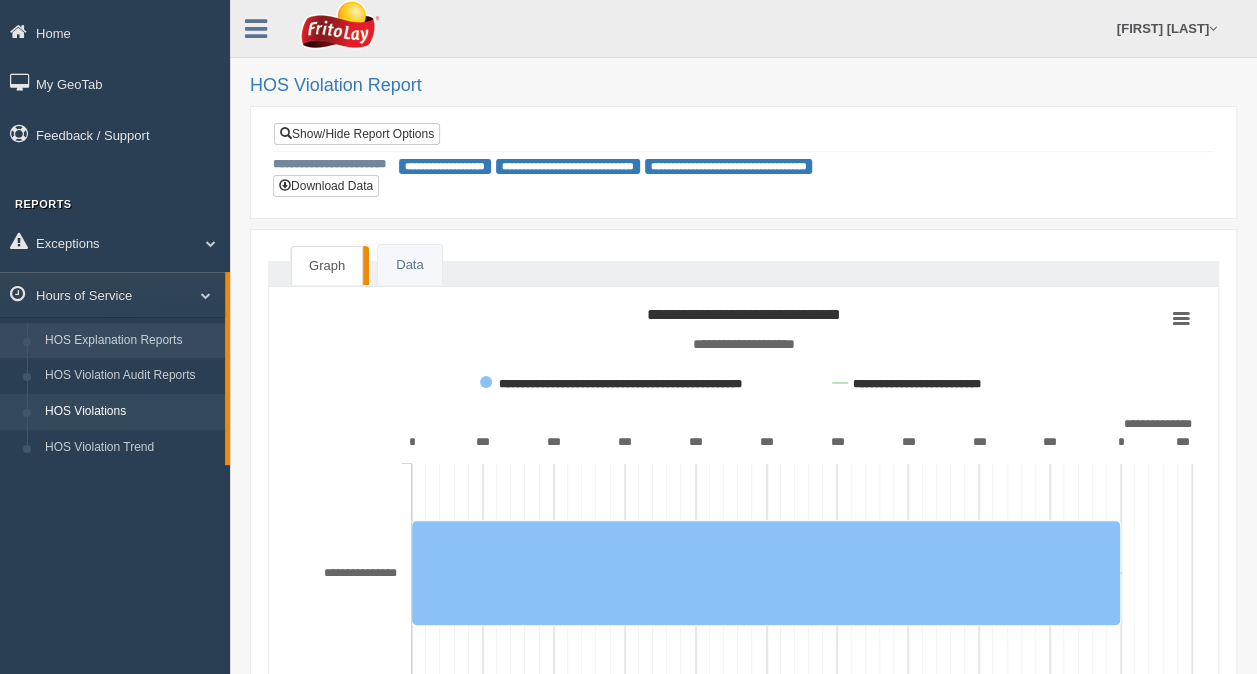 click on "HOS Explanation Reports" at bounding box center (130, 341) 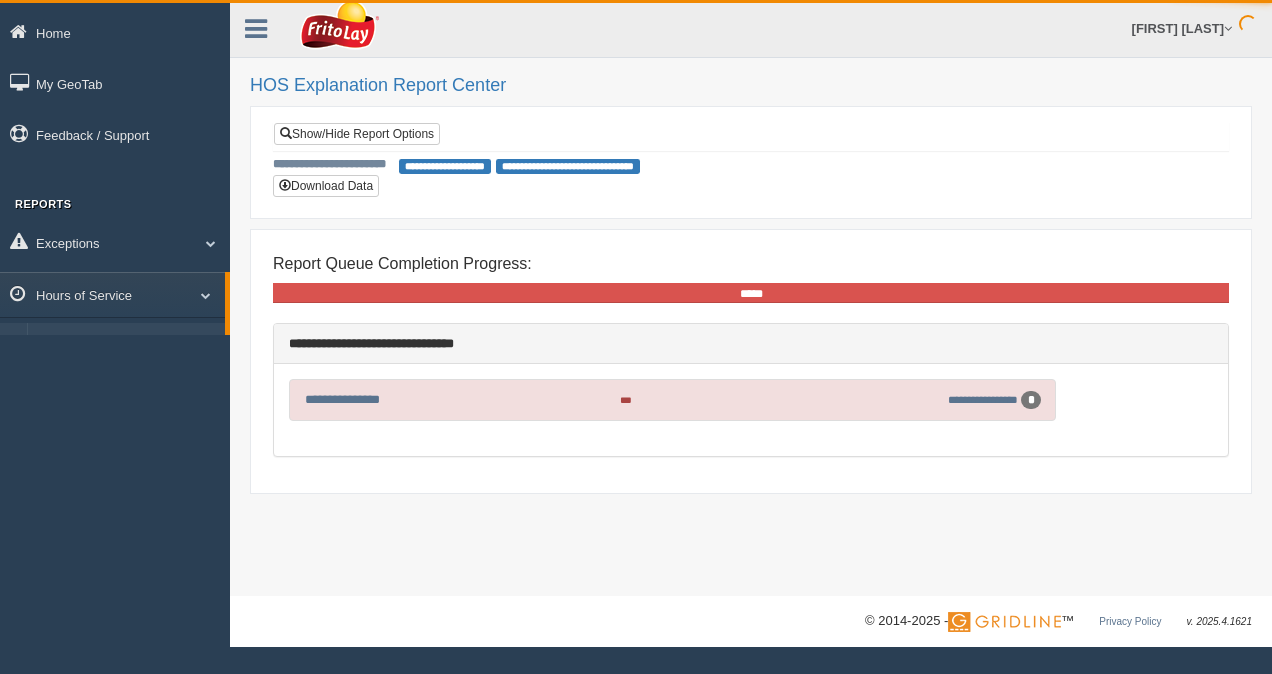 scroll, scrollTop: 0, scrollLeft: 0, axis: both 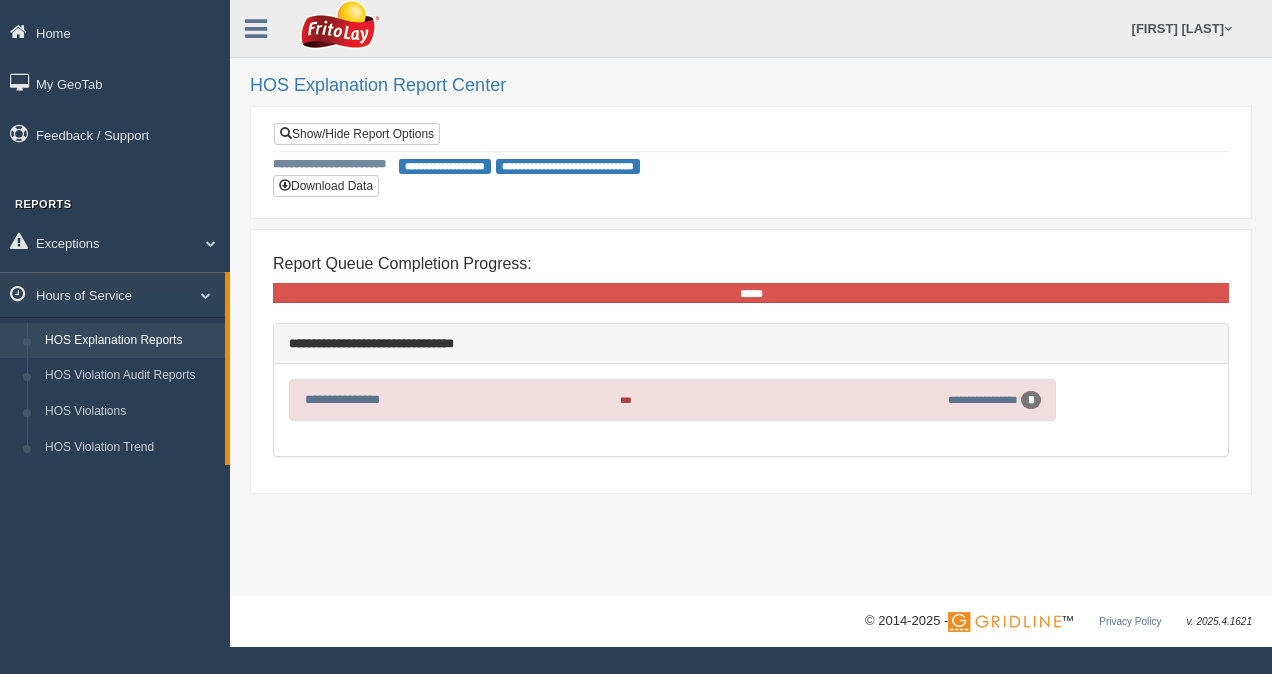 click on "**********" at bounding box center (673, 400) 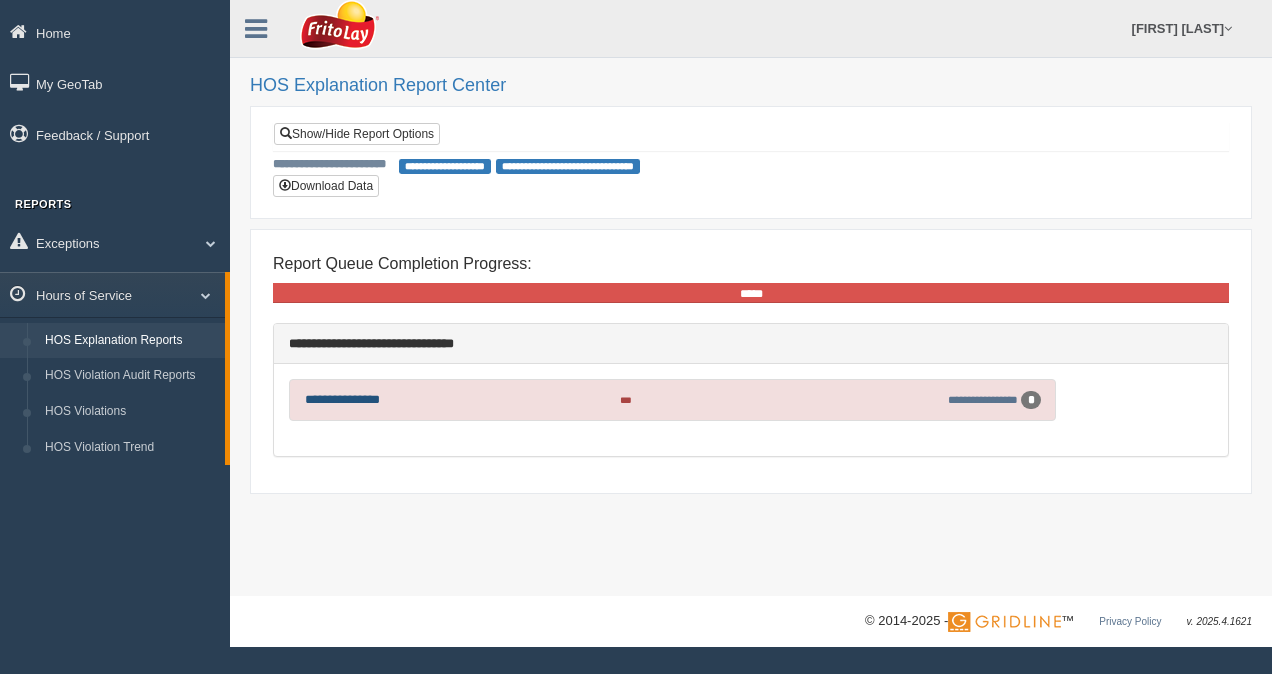 click on "**********" at bounding box center (342, 399) 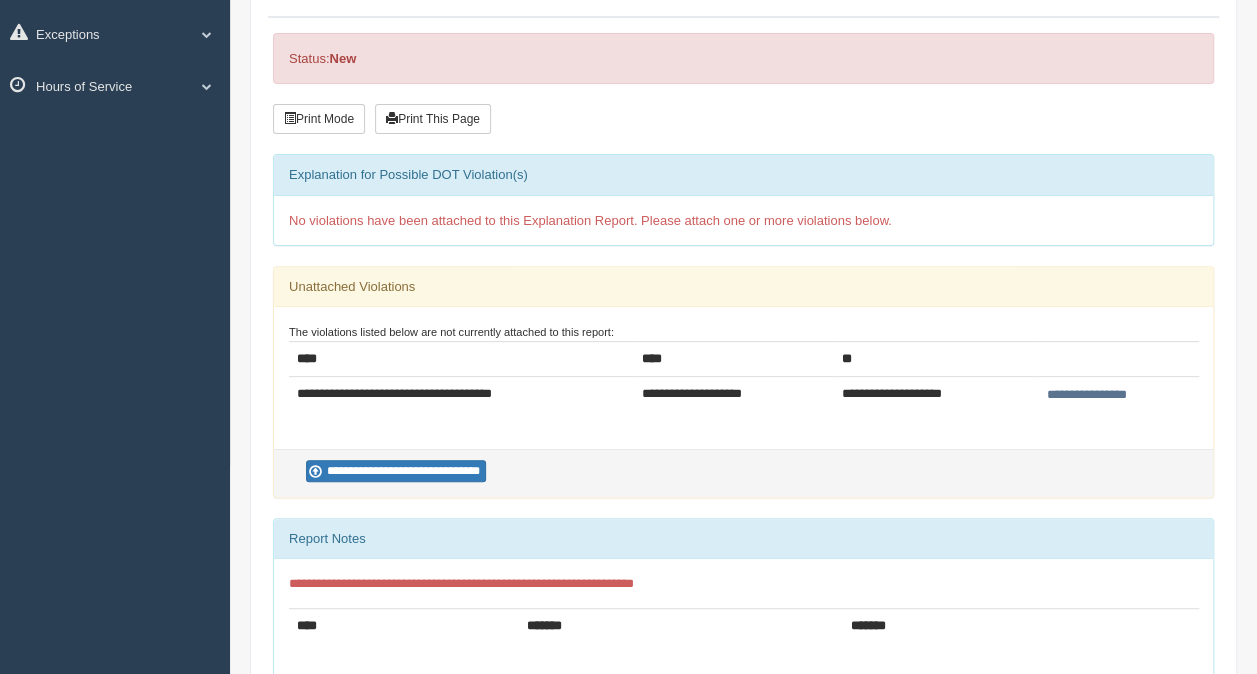 scroll, scrollTop: 190, scrollLeft: 0, axis: vertical 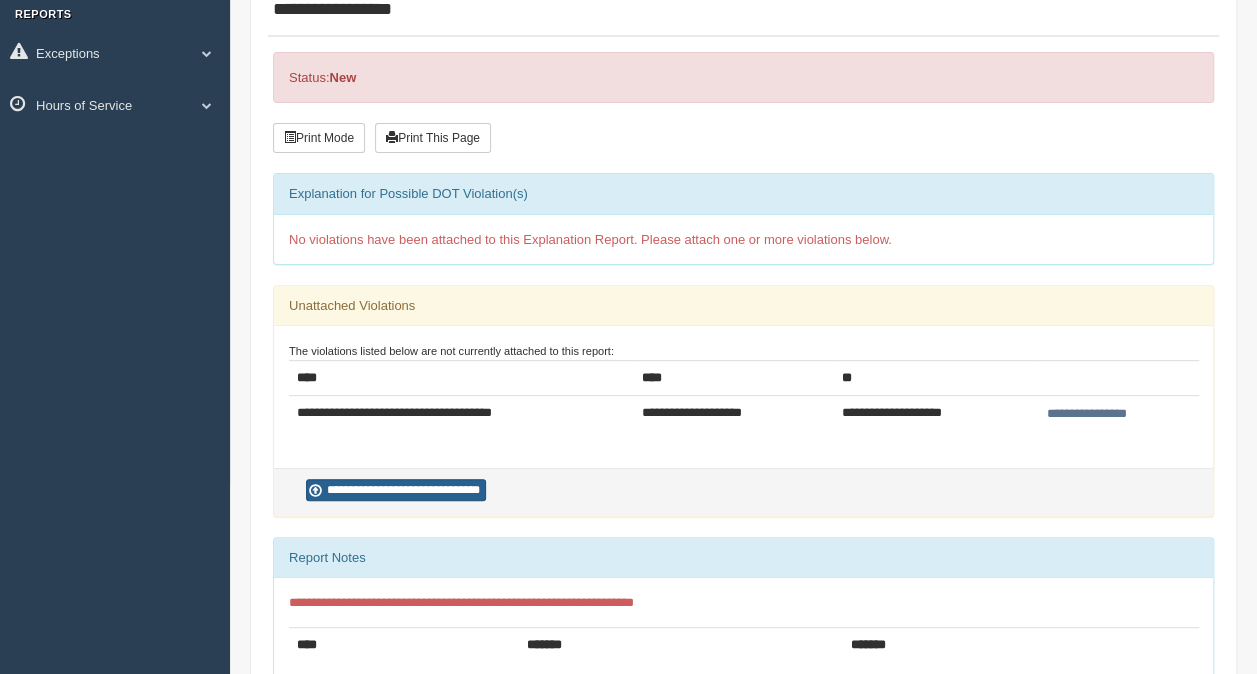 click on "**********" at bounding box center [396, 490] 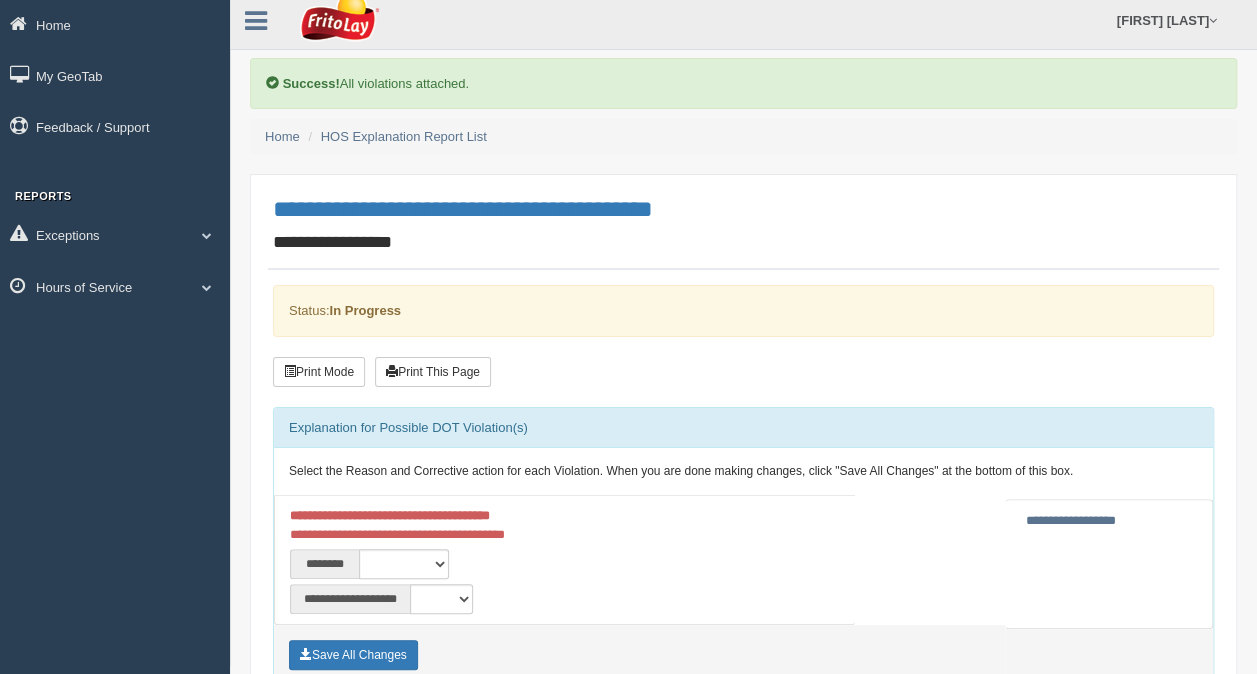 scroll, scrollTop: 0, scrollLeft: 0, axis: both 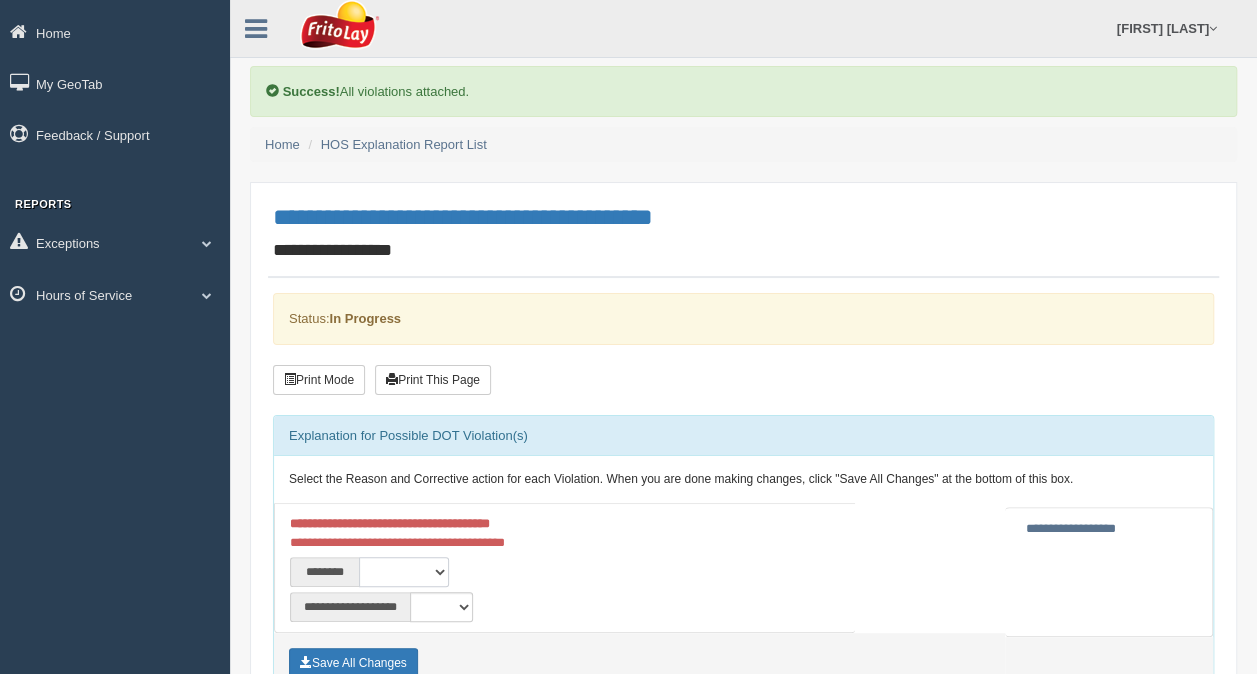 click on "**********" at bounding box center [404, 572] 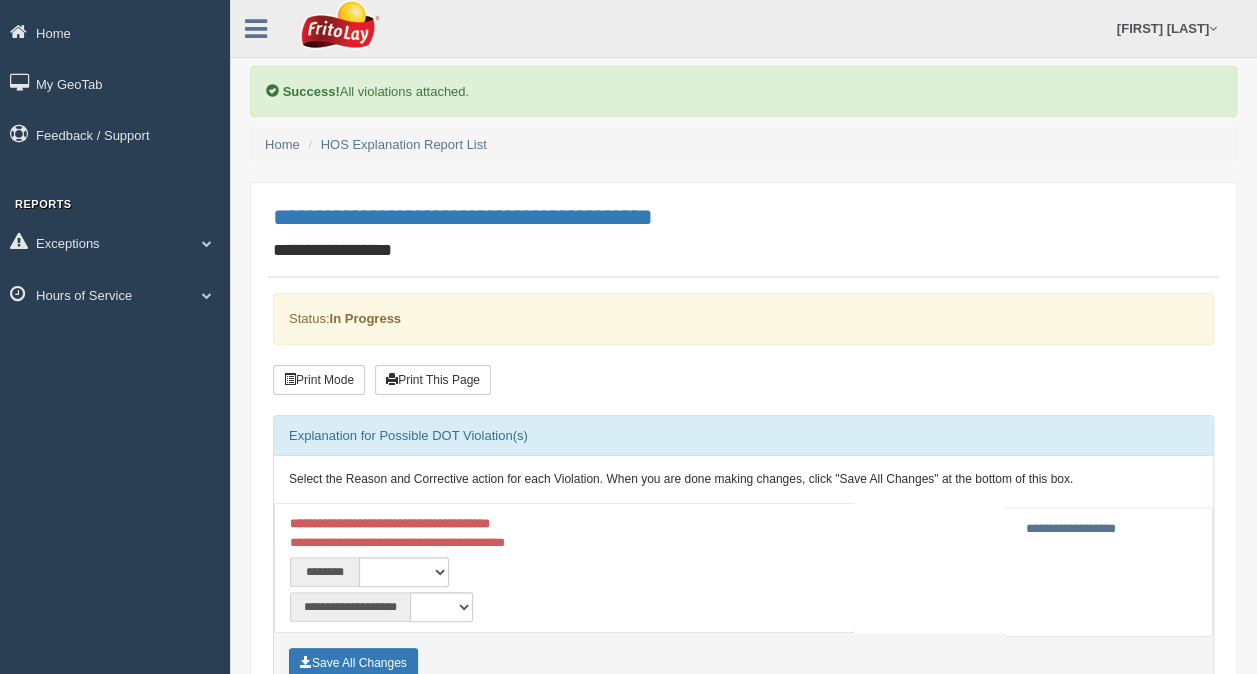 click on "**********" at bounding box center [422, 607] 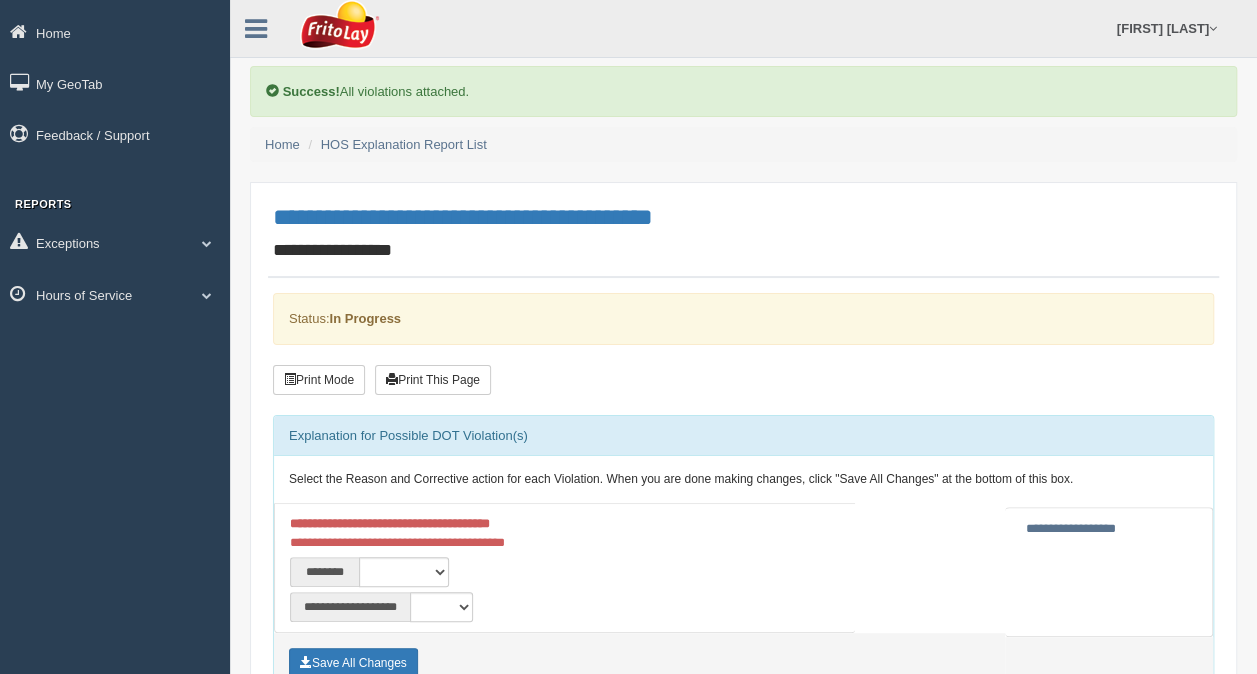 scroll, scrollTop: 0, scrollLeft: 0, axis: both 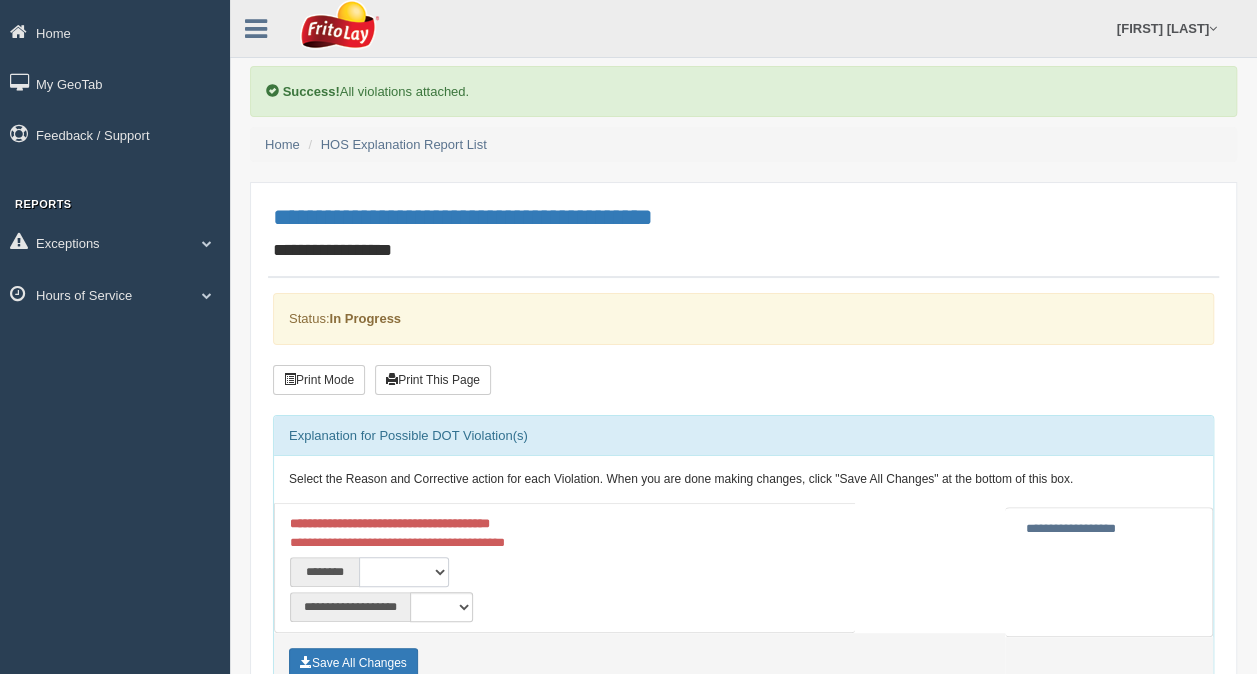 click on "**********" at bounding box center [404, 572] 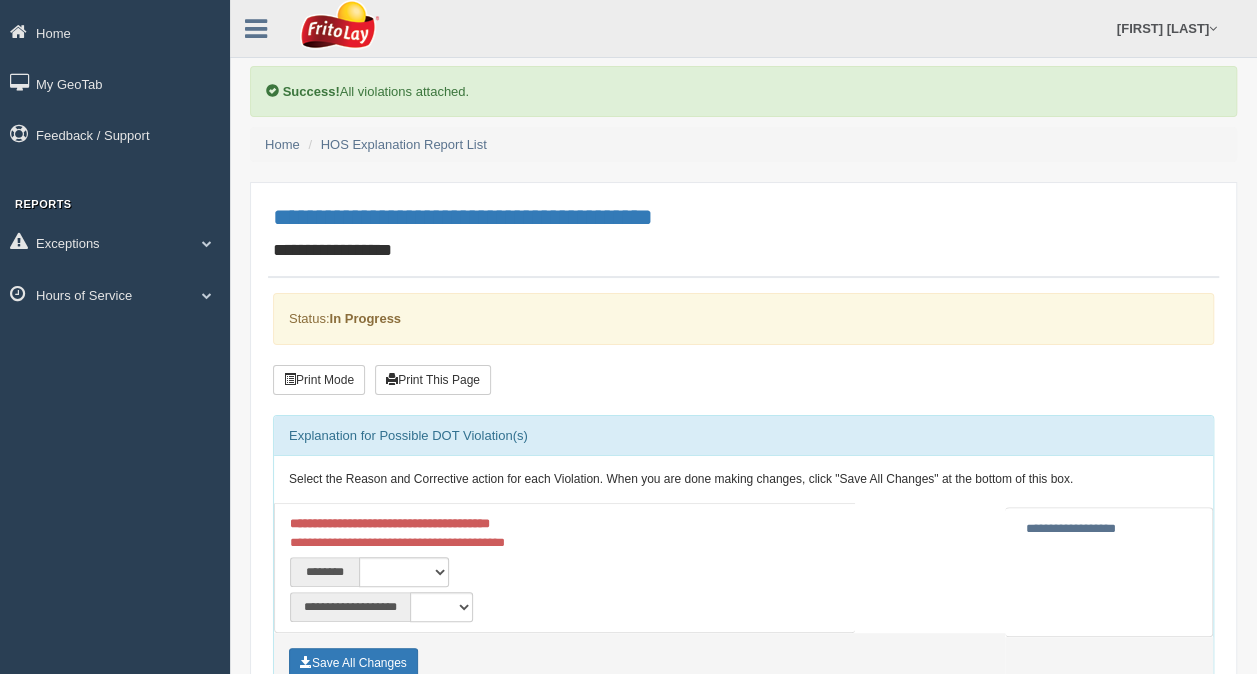 click on "**********" at bounding box center (422, 572) 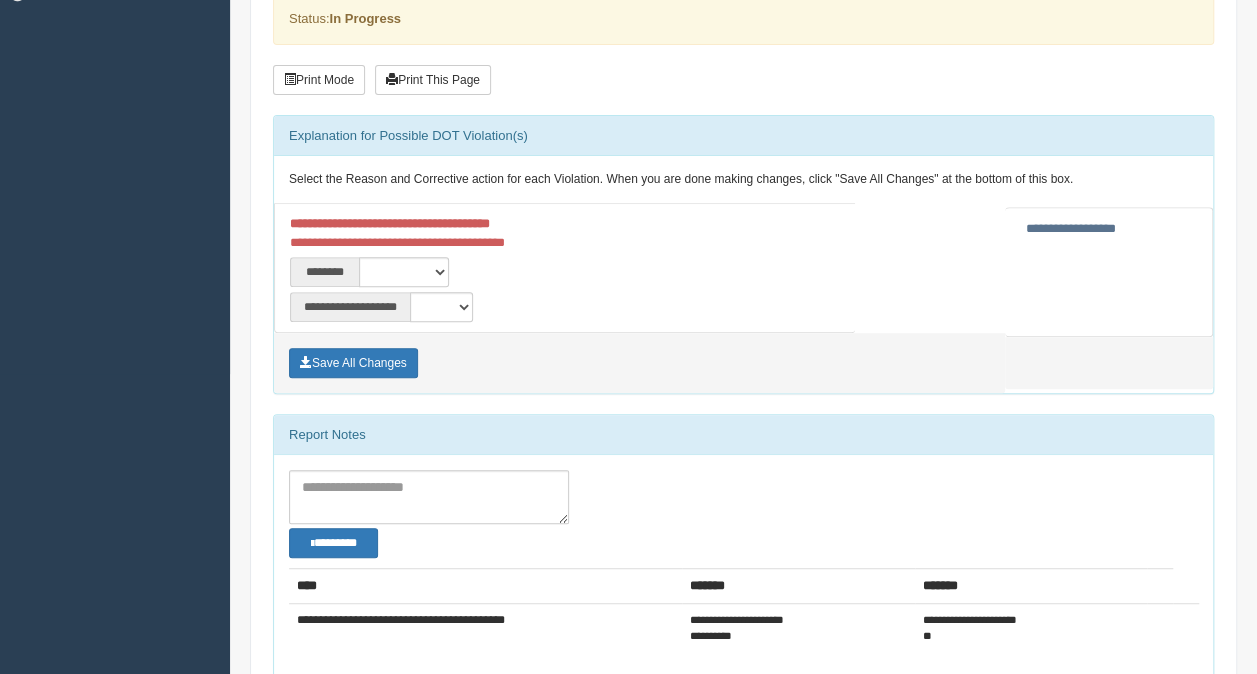 scroll, scrollTop: 0, scrollLeft: 0, axis: both 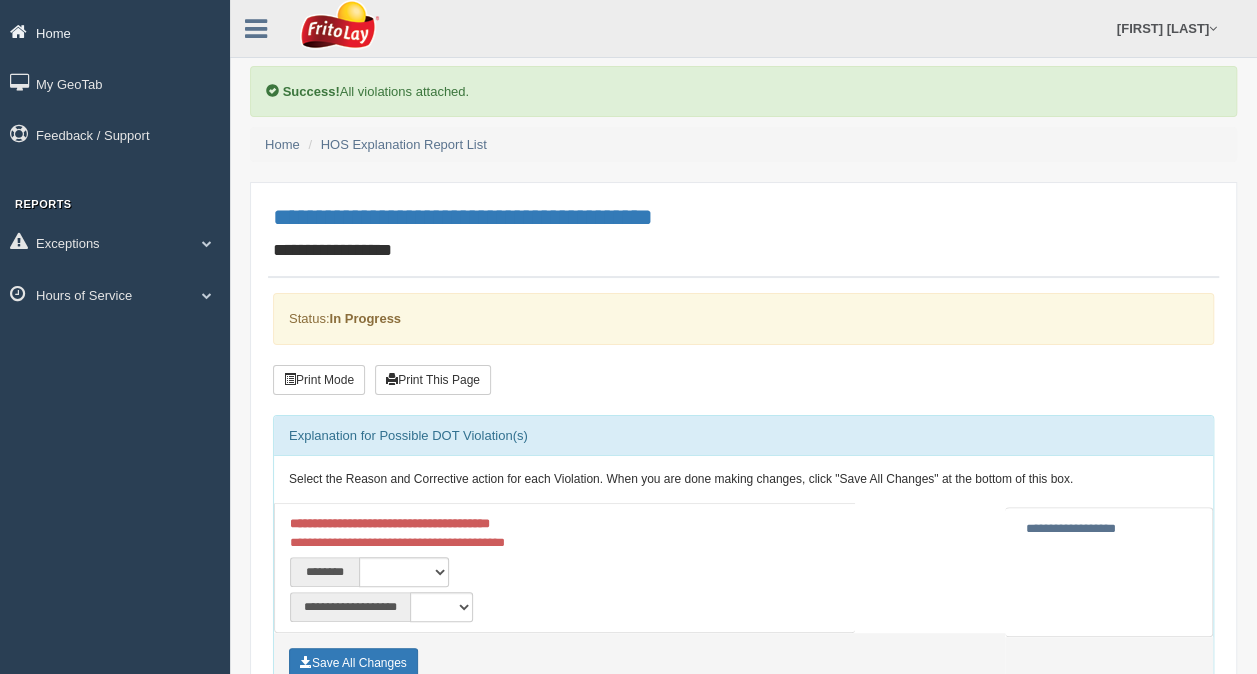 click on "Home" at bounding box center [115, 32] 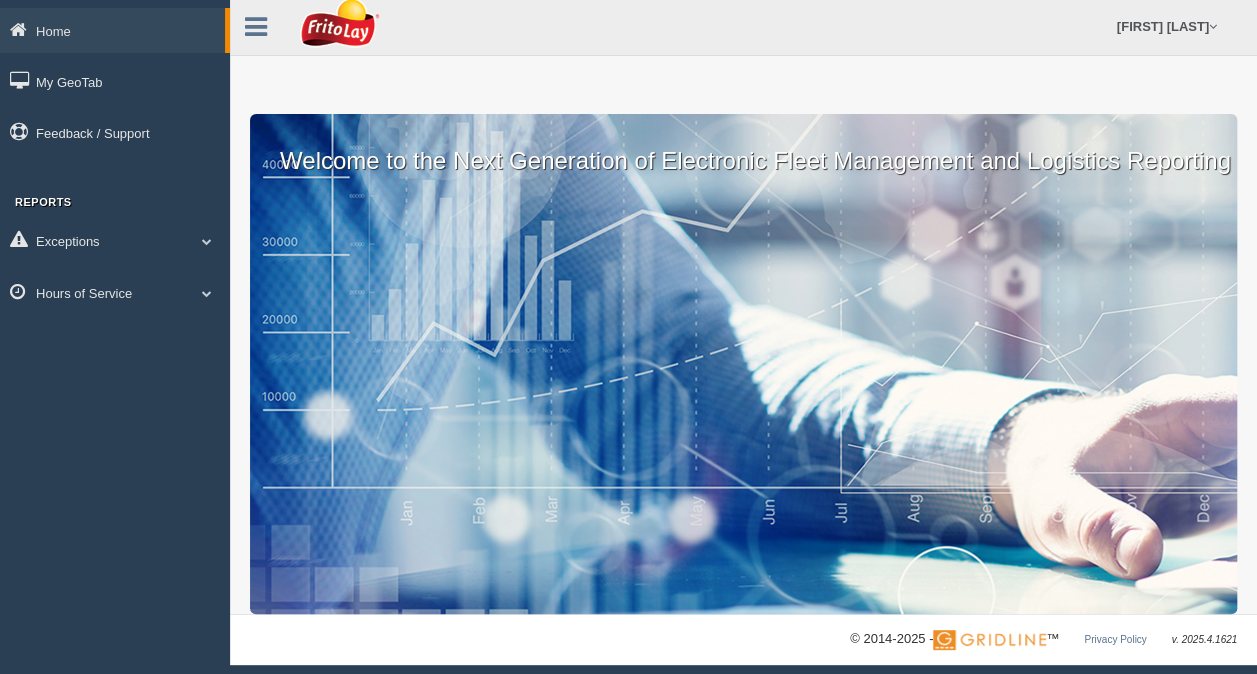 scroll, scrollTop: 0, scrollLeft: 0, axis: both 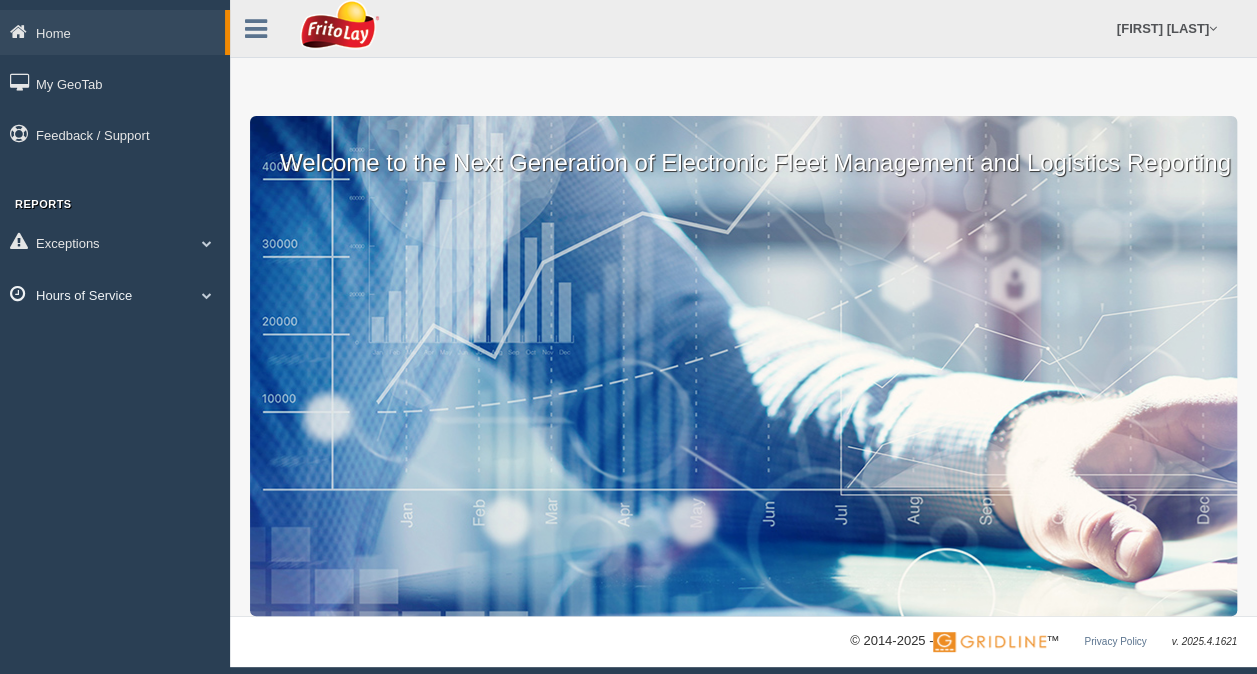 click at bounding box center [207, 295] 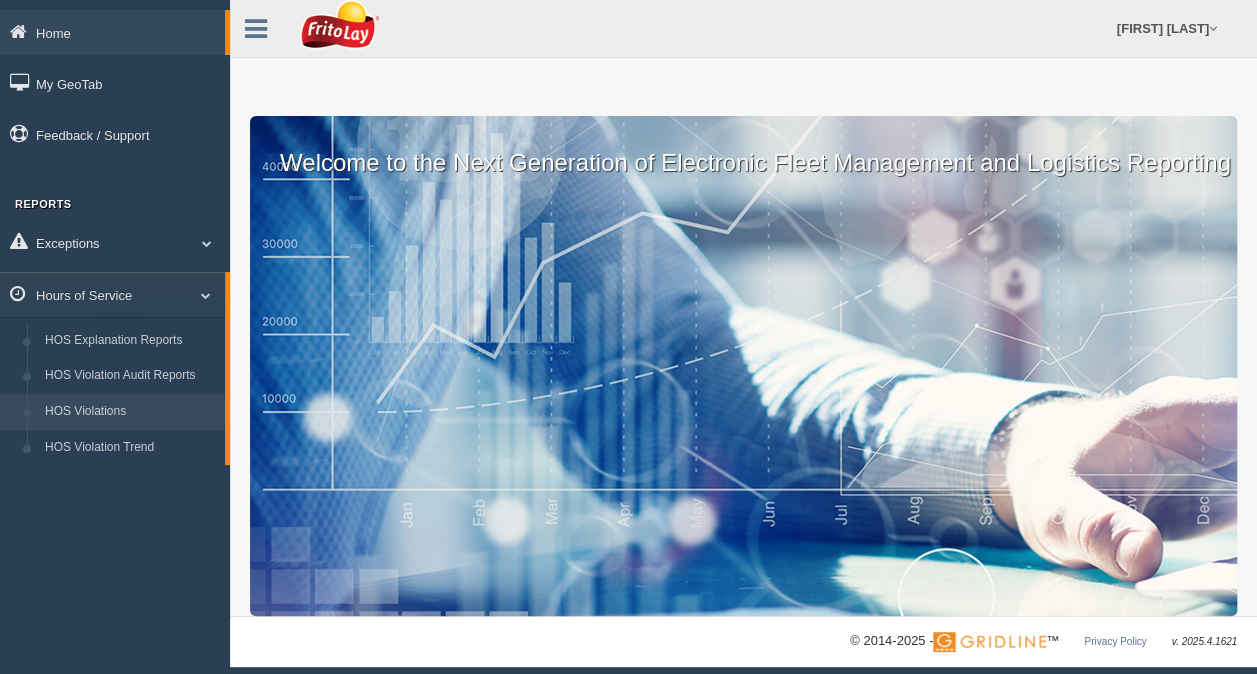 click on "HOS Violations" at bounding box center [130, 412] 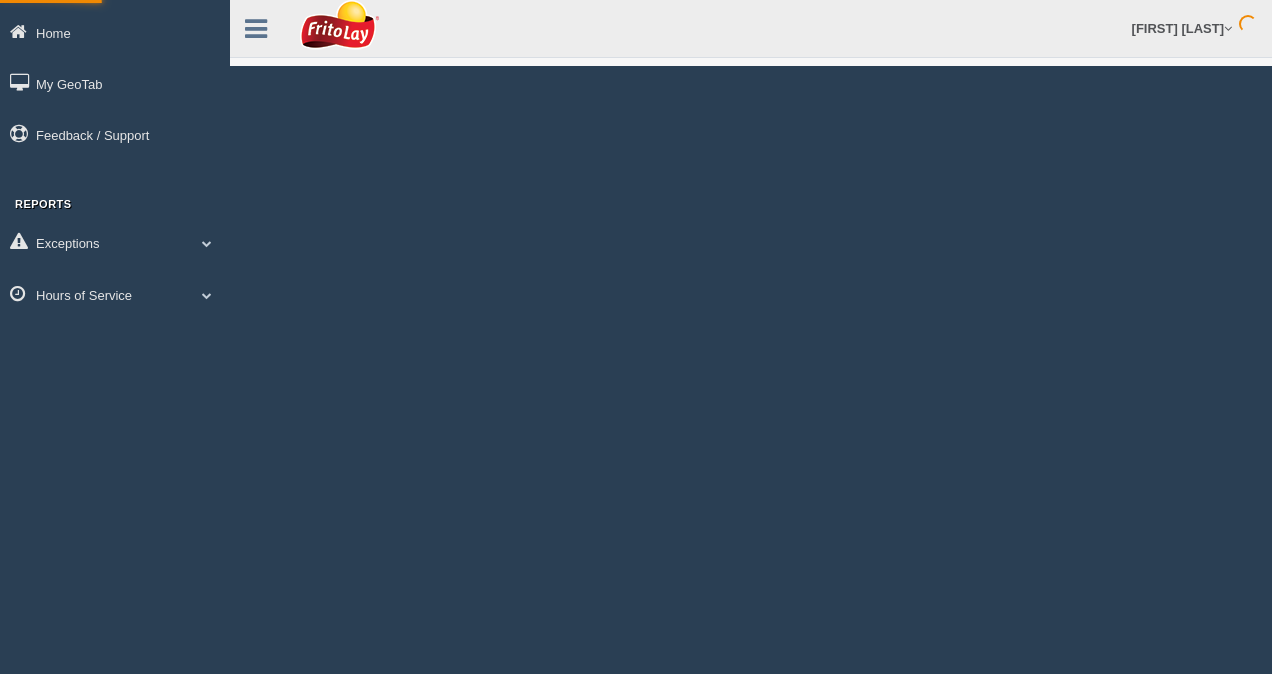 scroll, scrollTop: 0, scrollLeft: 0, axis: both 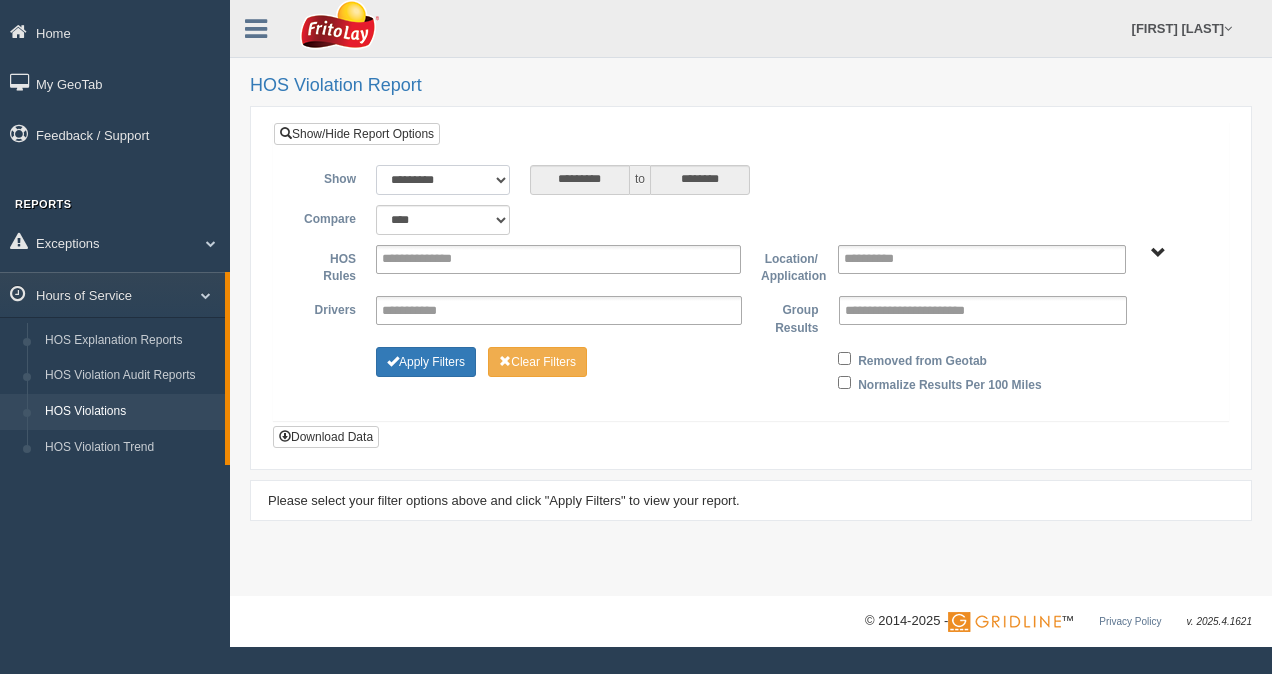click on "**********" at bounding box center [443, 180] 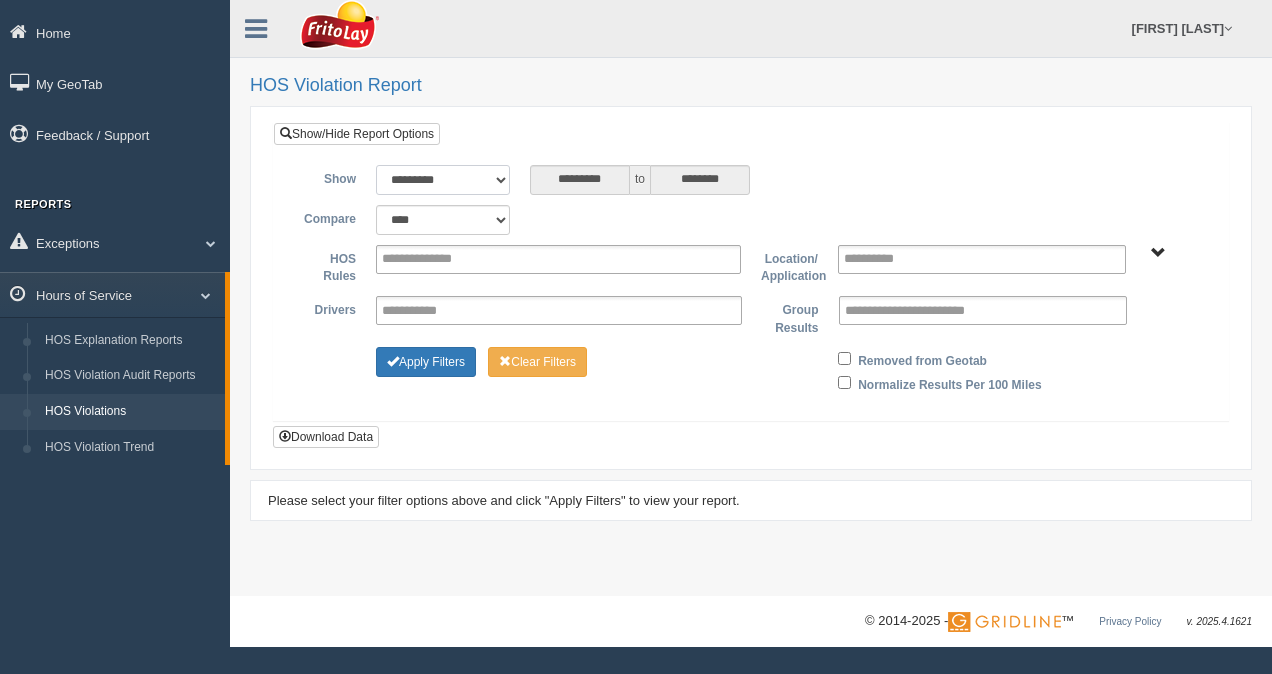 select on "**********" 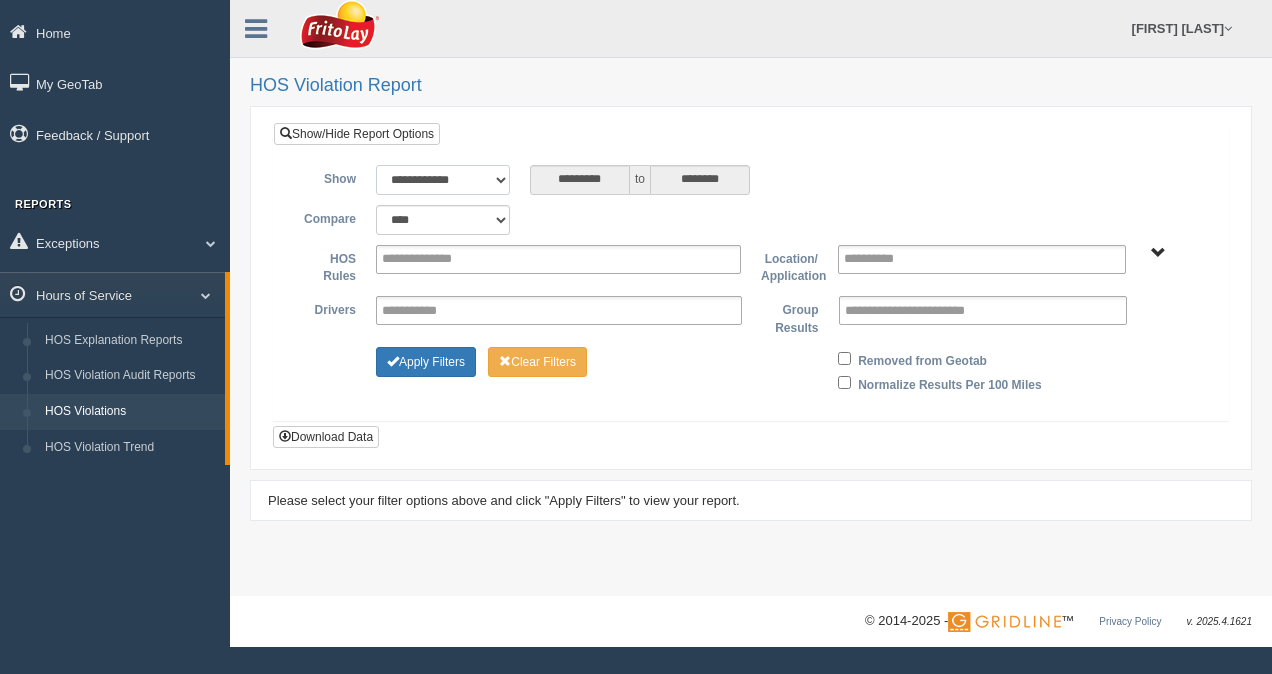 click on "**********" at bounding box center [443, 180] 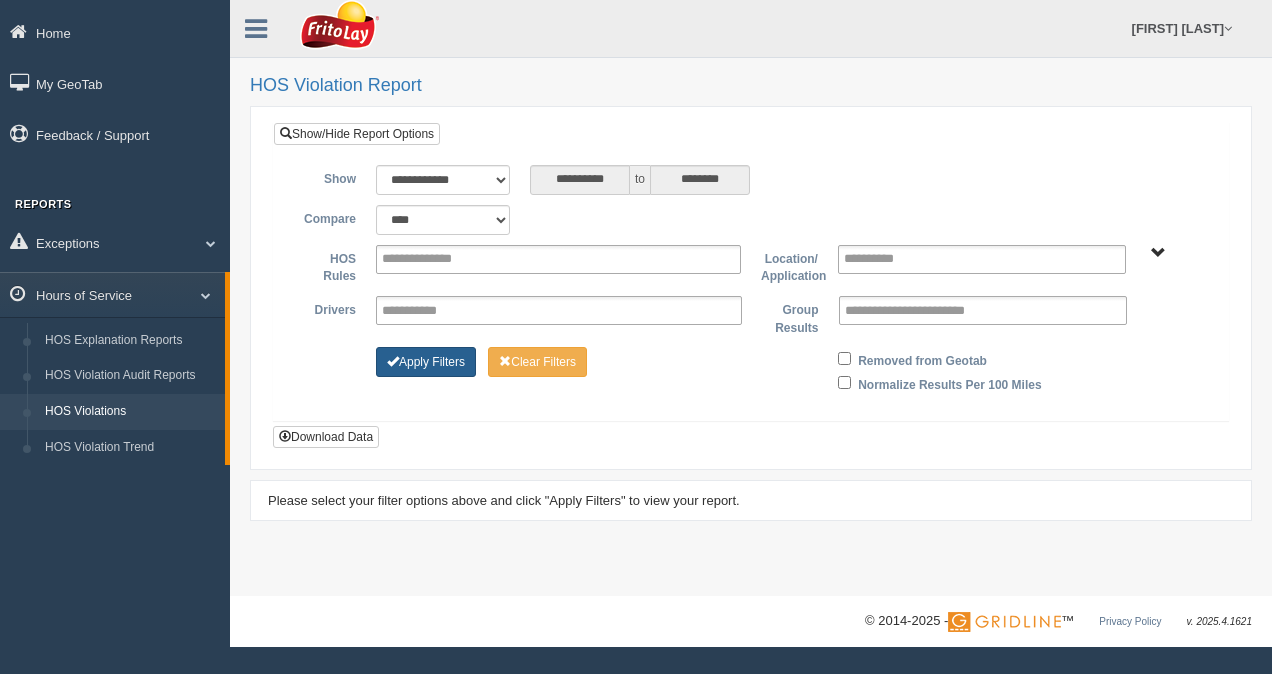 click on "Apply Filters" at bounding box center (426, 362) 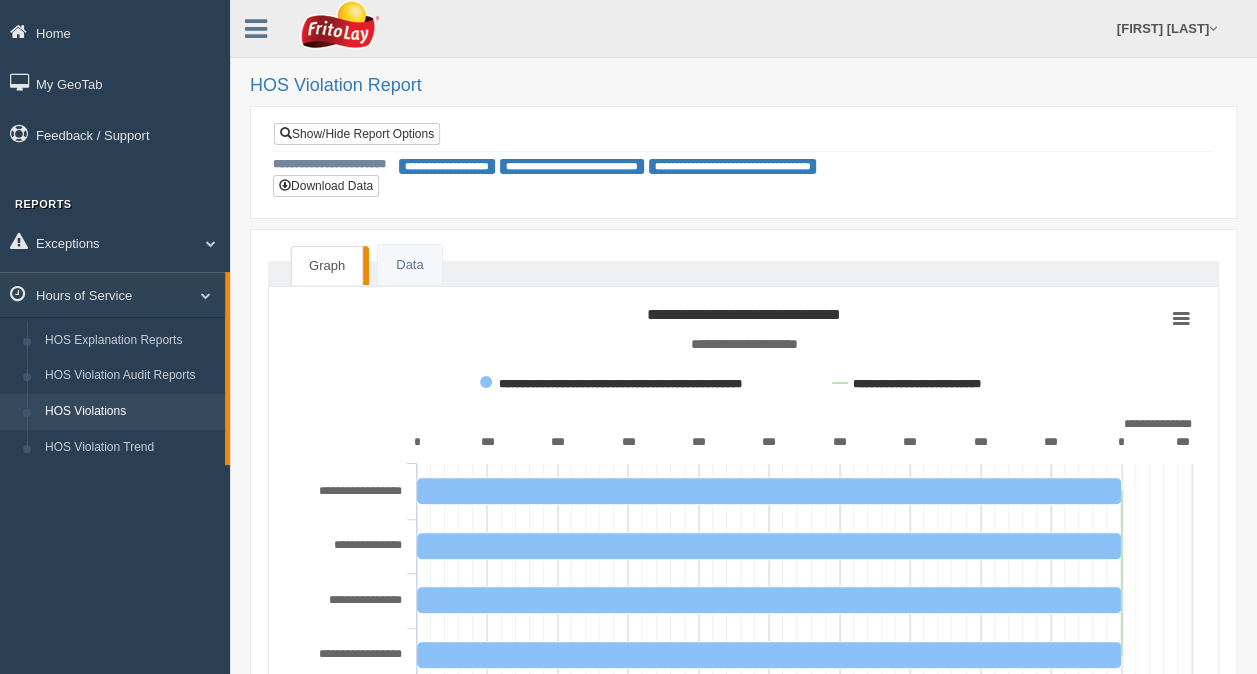 scroll, scrollTop: 100, scrollLeft: 0, axis: vertical 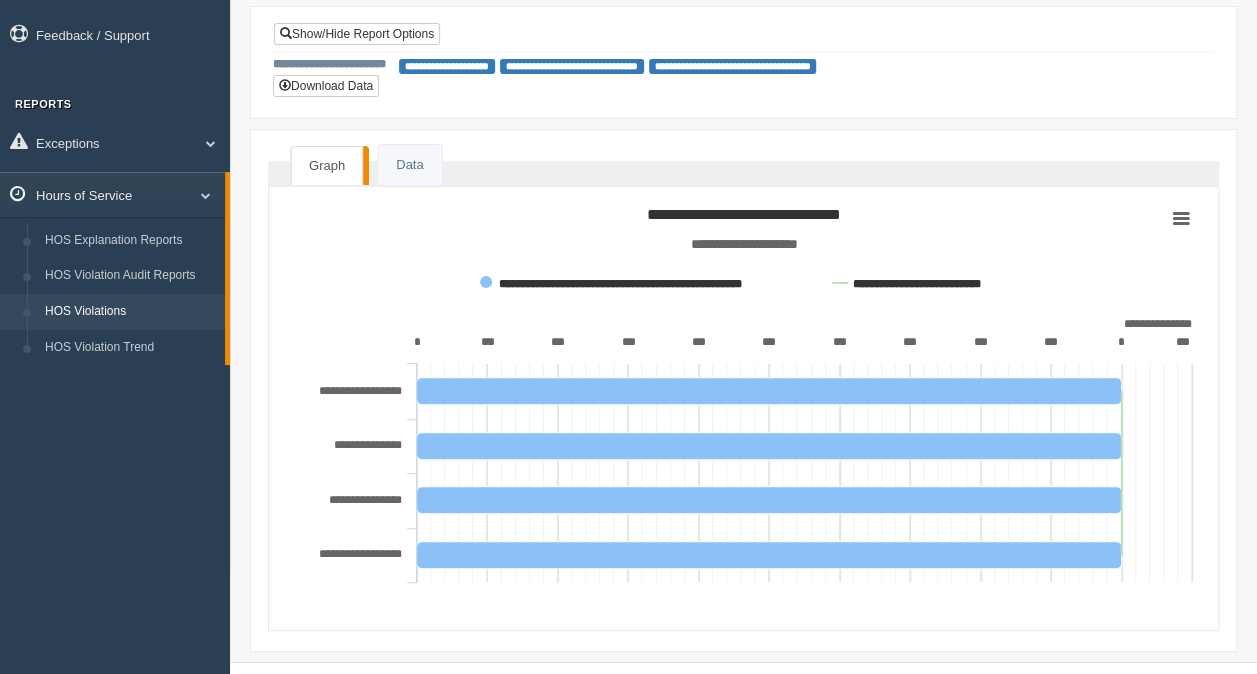 click at bounding box center [198, 195] 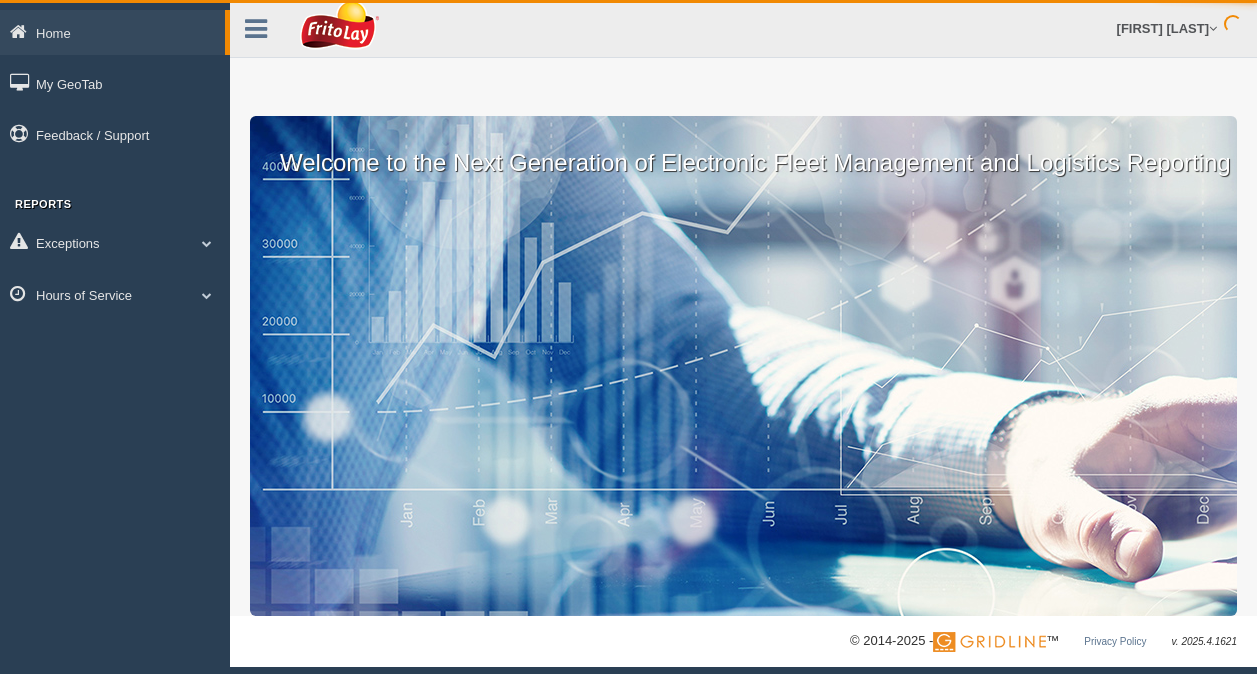 scroll, scrollTop: 0, scrollLeft: 0, axis: both 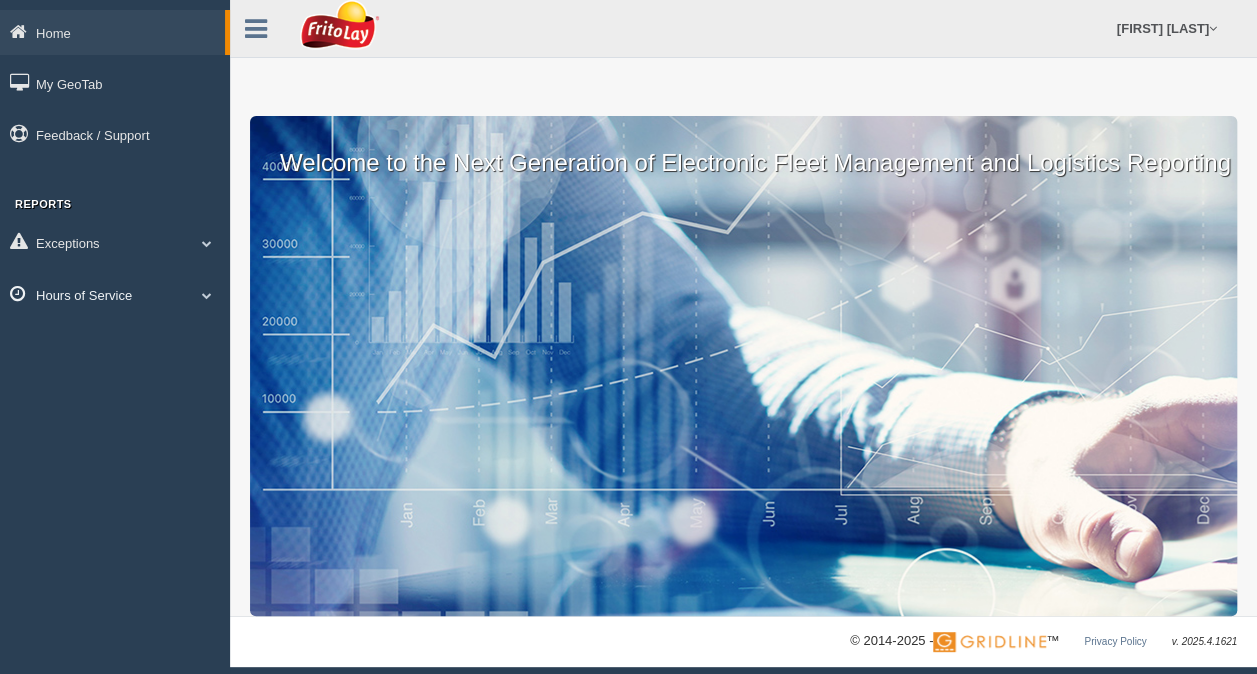 click at bounding box center [207, 295] 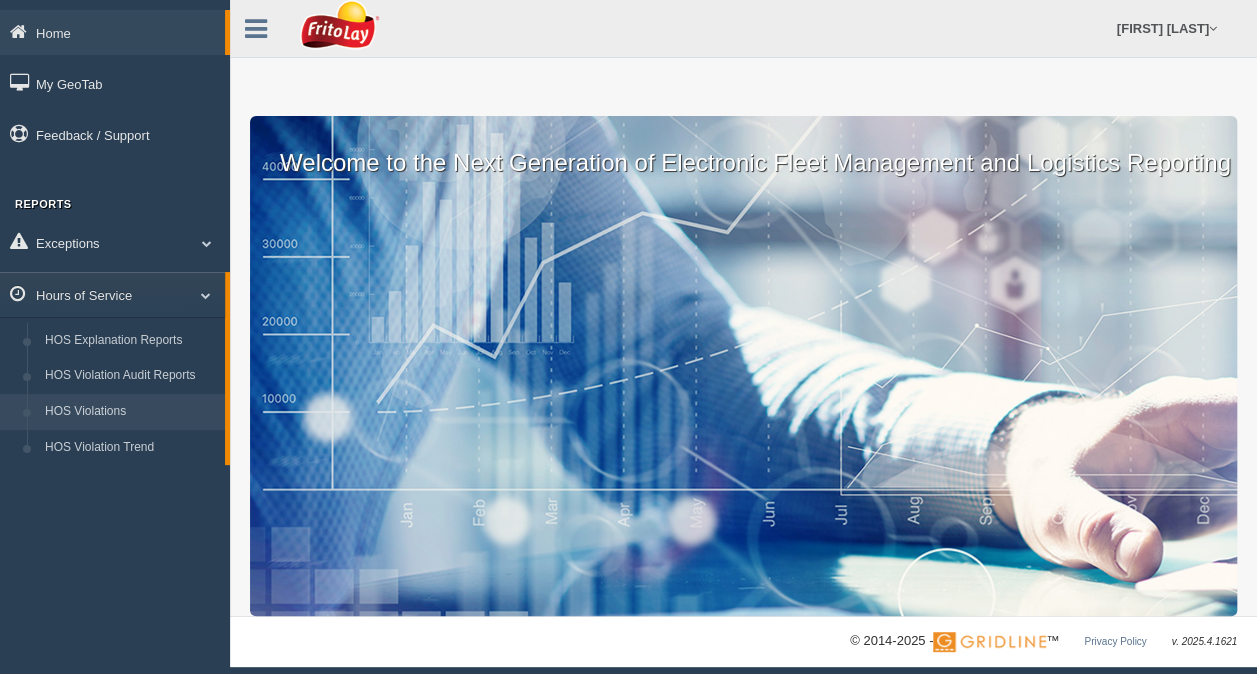click on "HOS Violations" at bounding box center [130, 412] 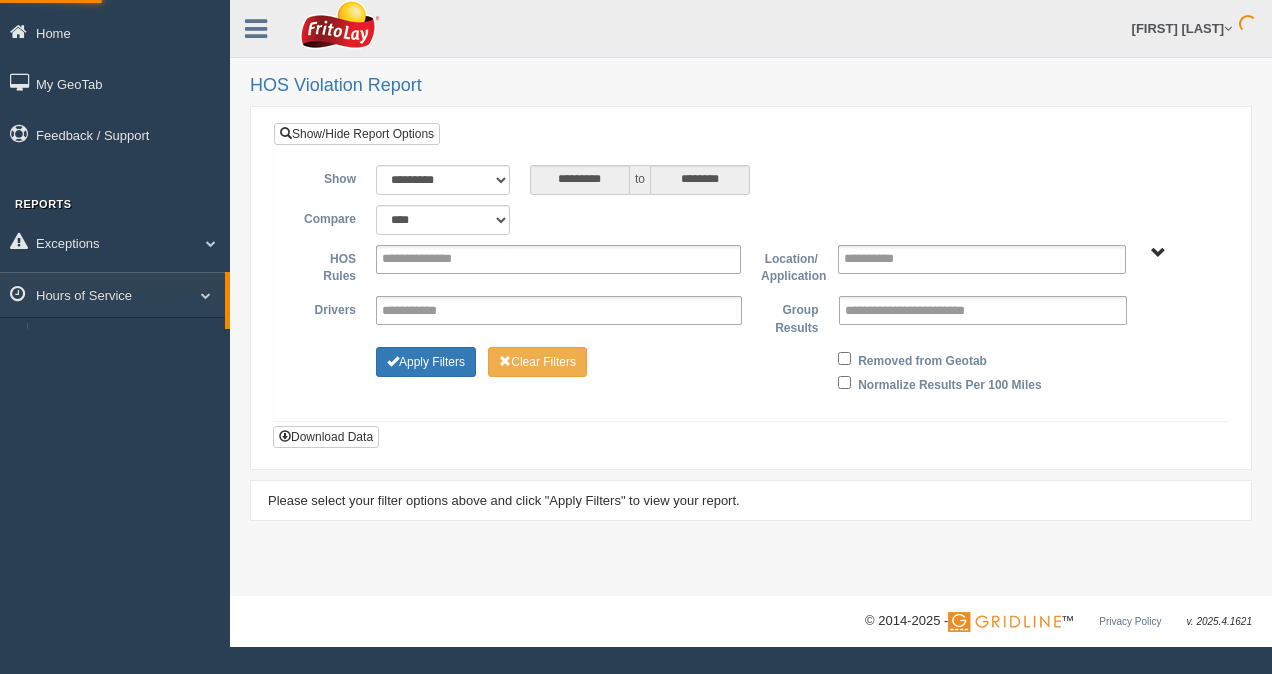 scroll, scrollTop: 0, scrollLeft: 0, axis: both 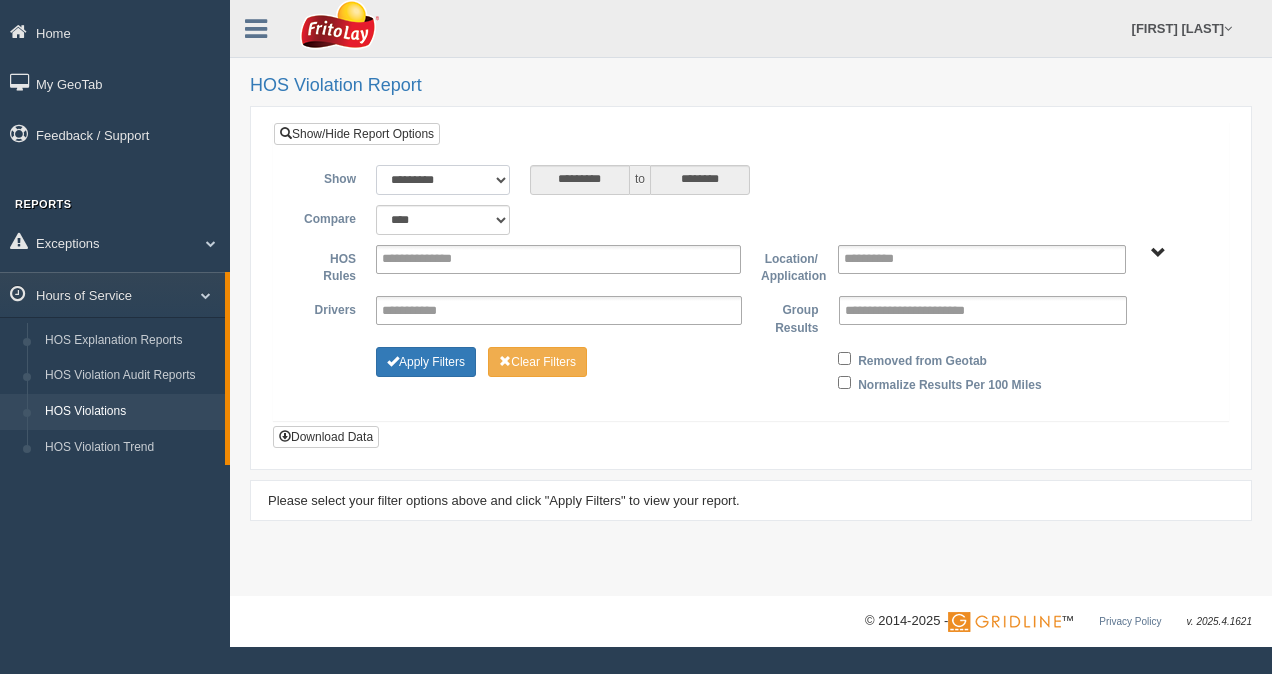 click on "**********" at bounding box center [443, 180] 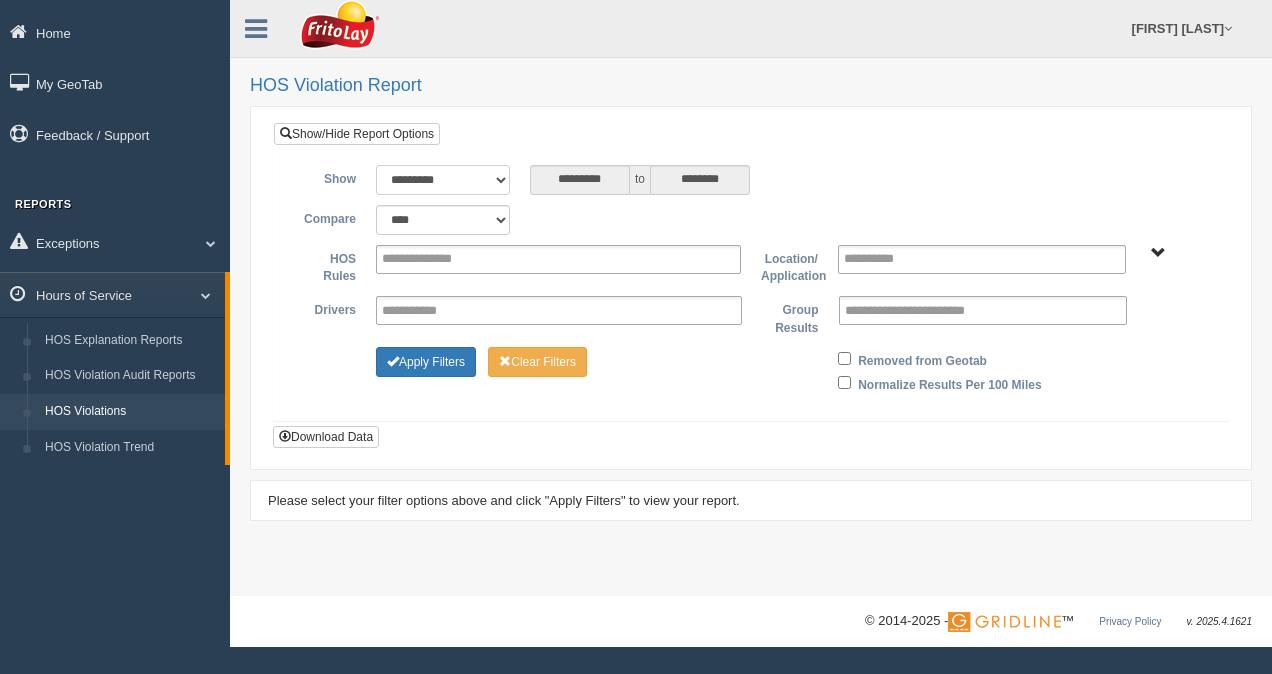select on "**********" 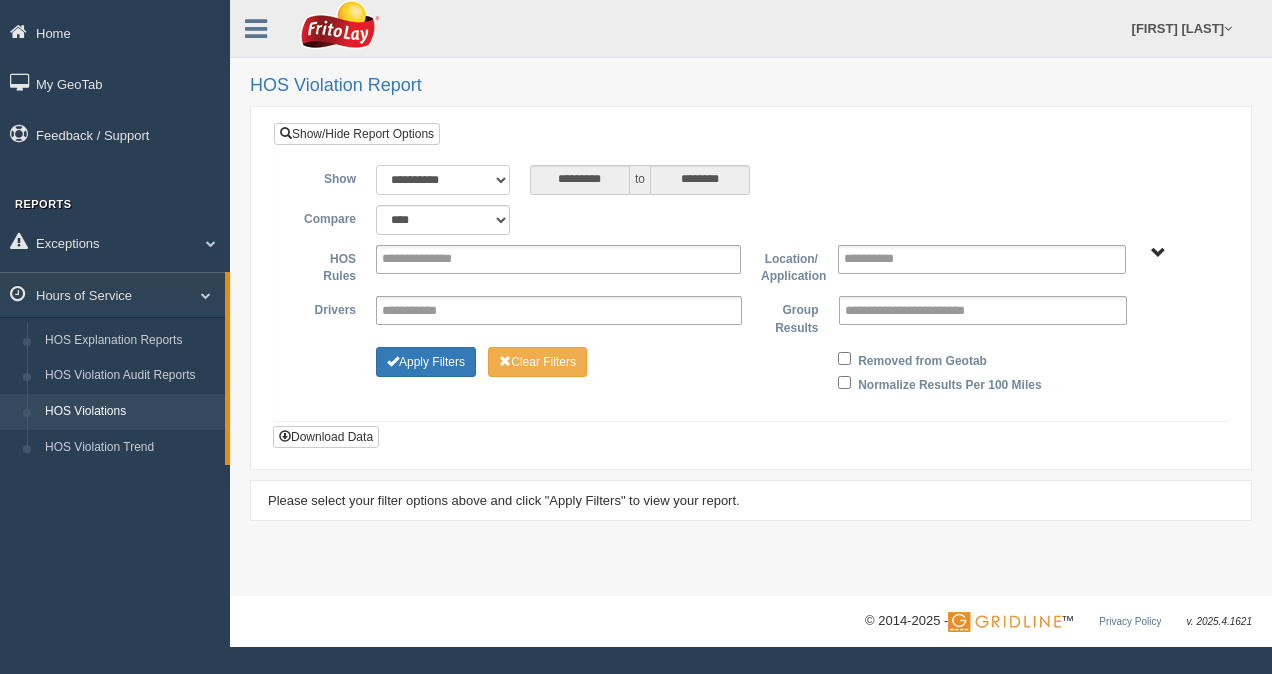 click on "**********" at bounding box center (443, 180) 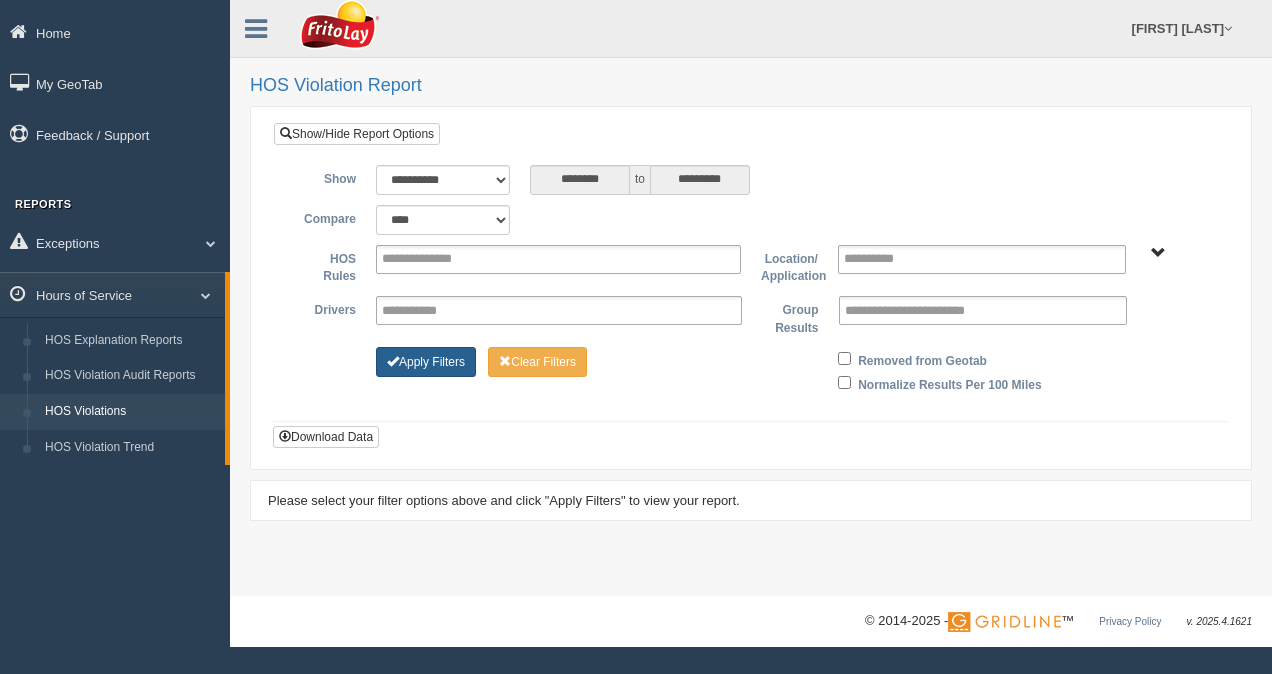 click on "Apply Filters" at bounding box center (426, 362) 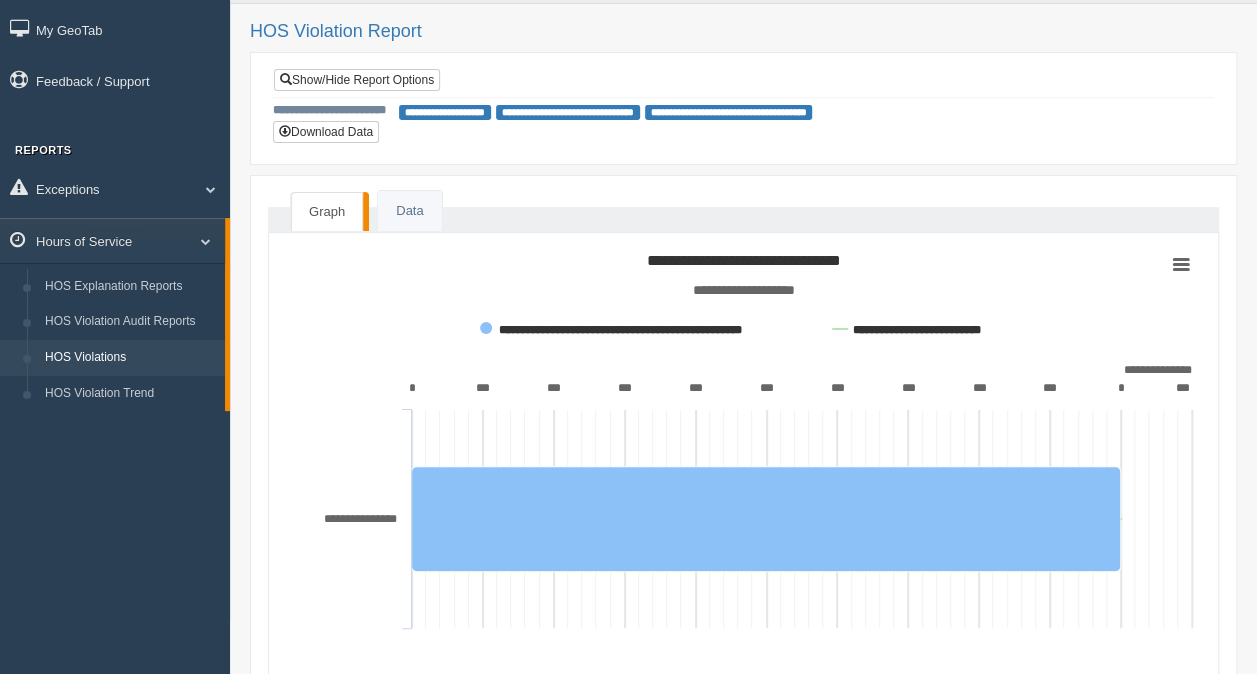 scroll, scrollTop: 154, scrollLeft: 0, axis: vertical 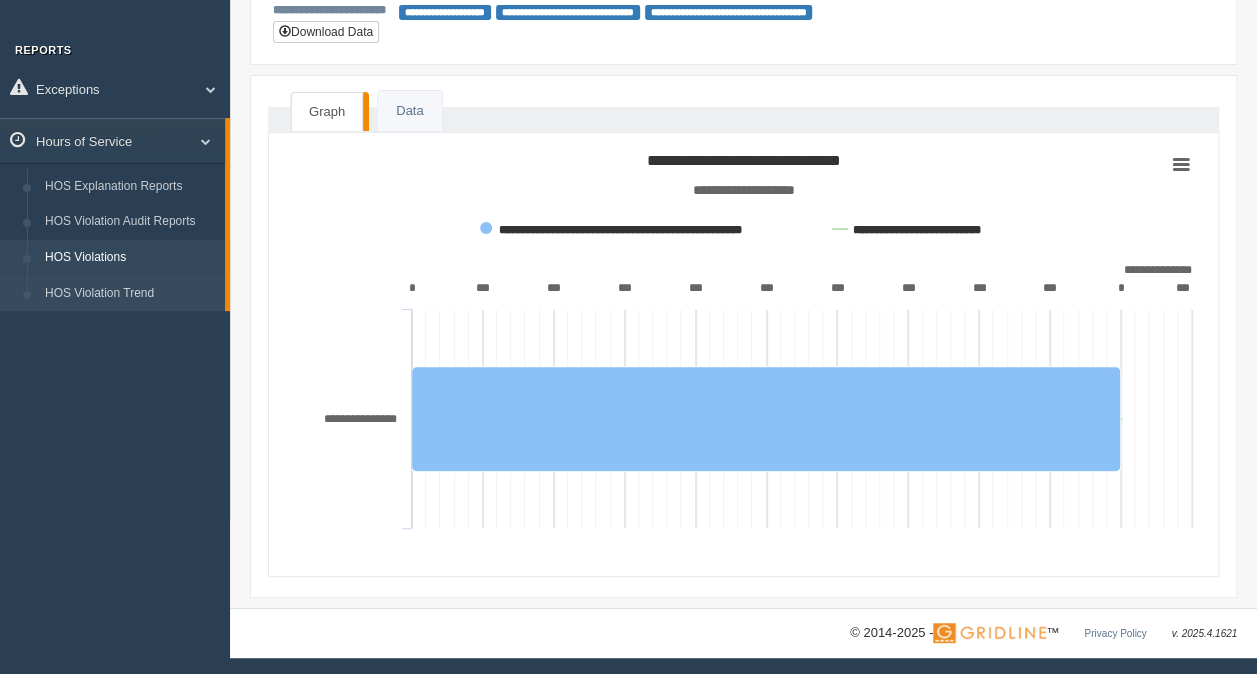 click on "HOS Violation Trend" at bounding box center (130, 294) 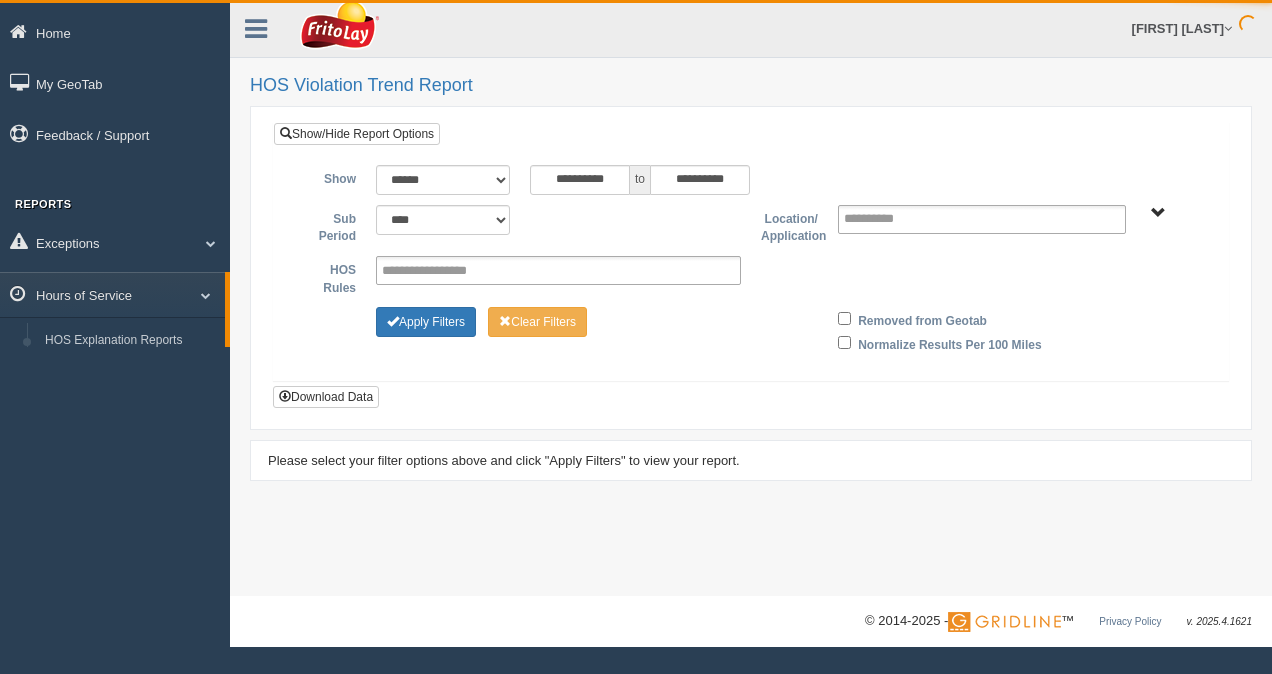 scroll, scrollTop: 0, scrollLeft: 0, axis: both 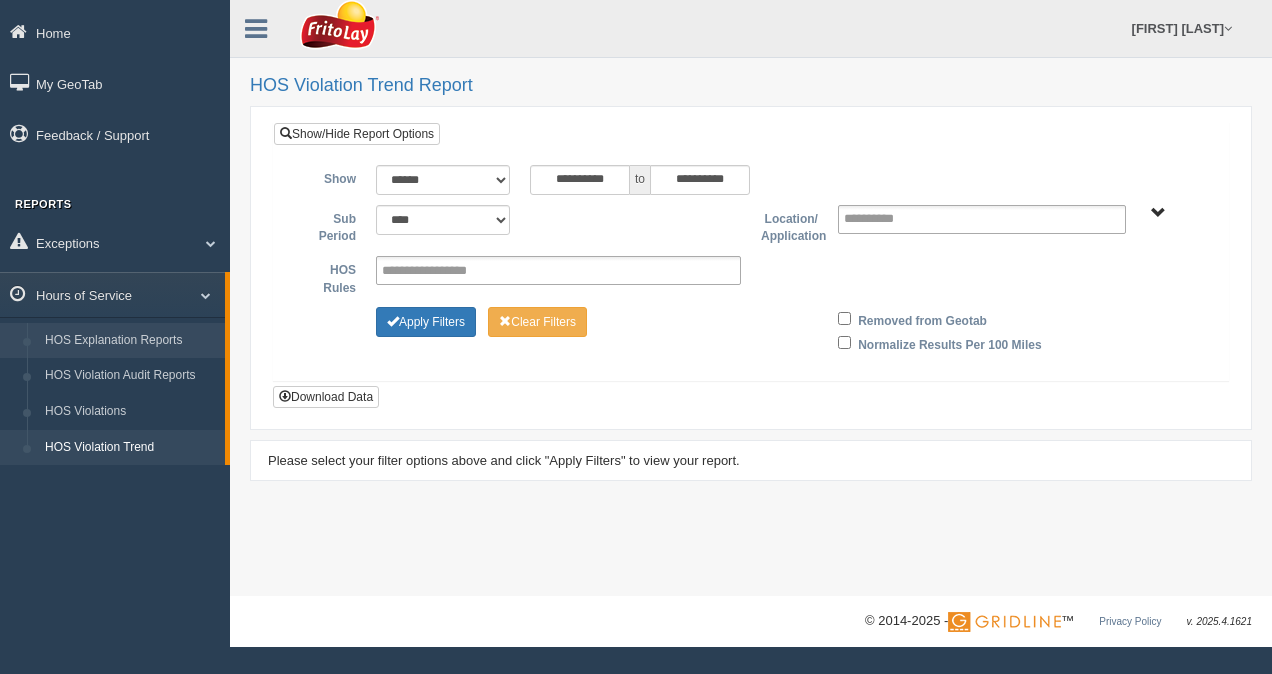 click on "HOS Explanation Reports" at bounding box center (130, 341) 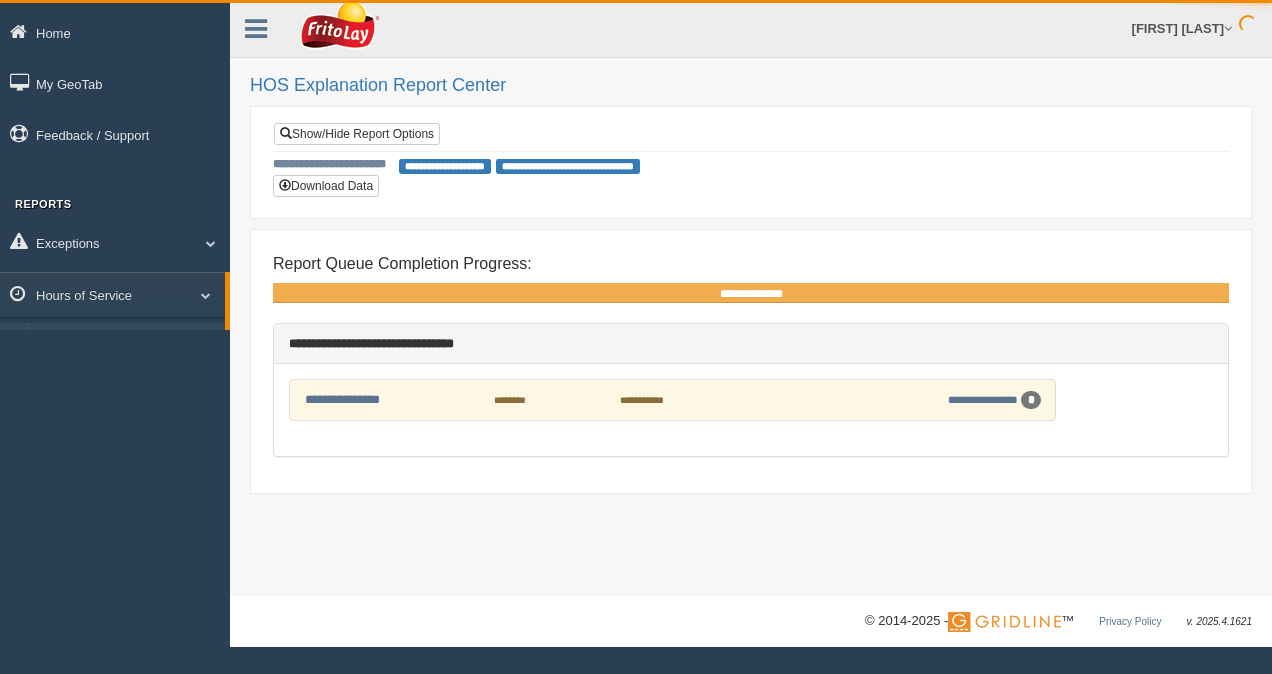 scroll, scrollTop: 0, scrollLeft: 0, axis: both 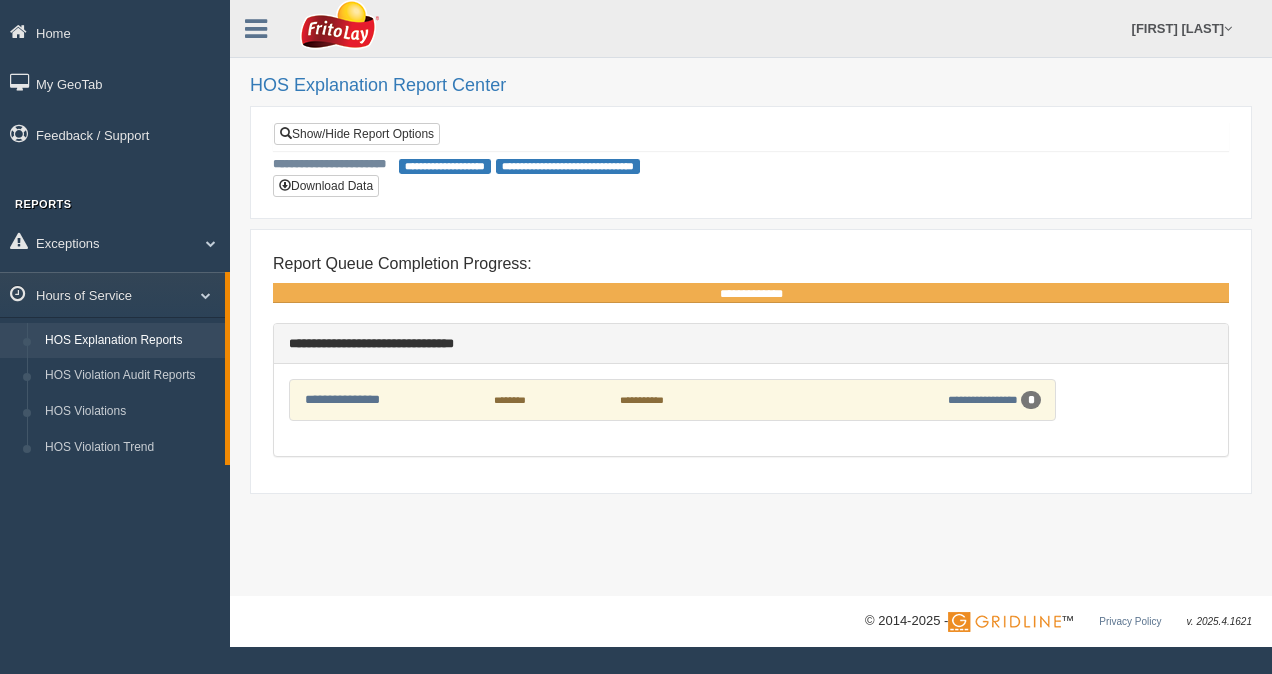 click on "HOS Explanation Reports" at bounding box center [130, 341] 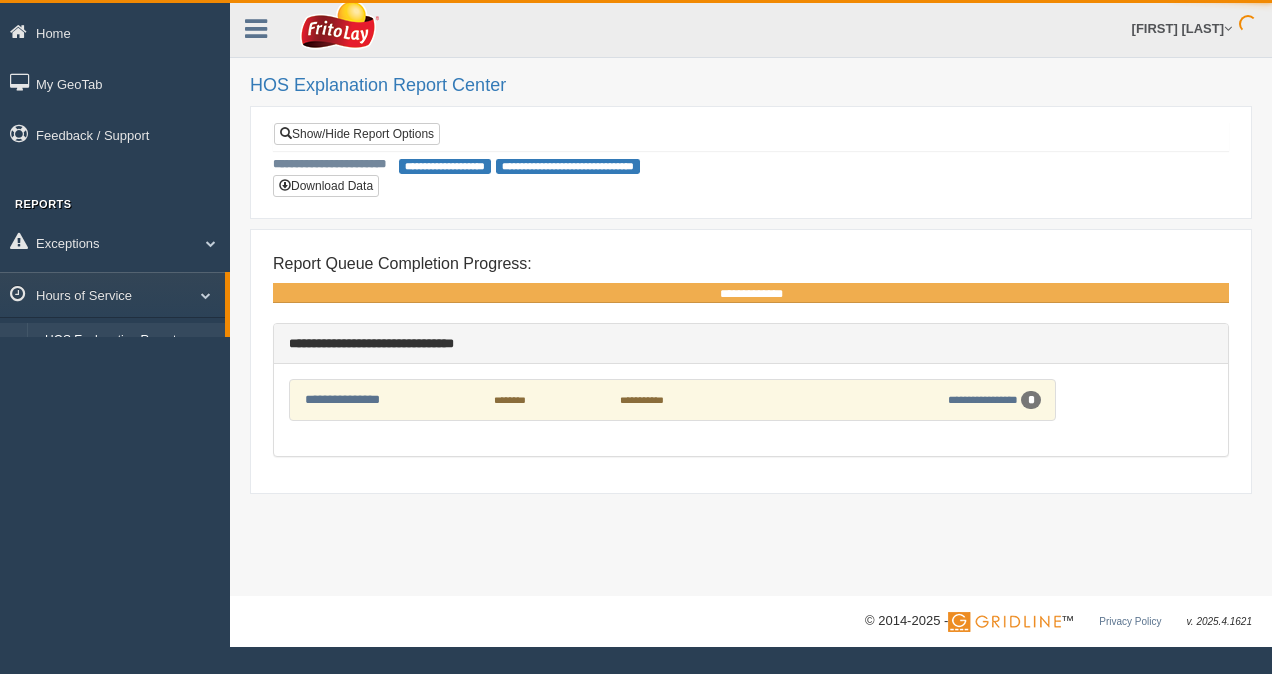 scroll, scrollTop: 0, scrollLeft: 0, axis: both 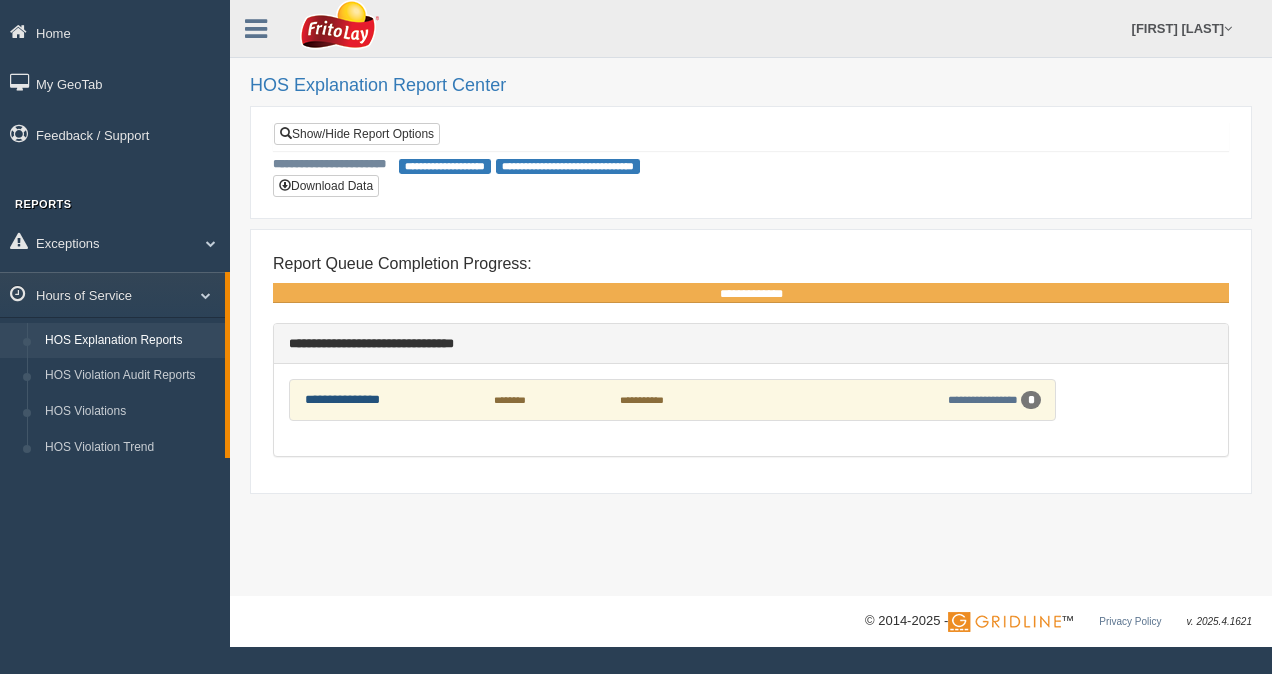 click on "**********" at bounding box center [342, 399] 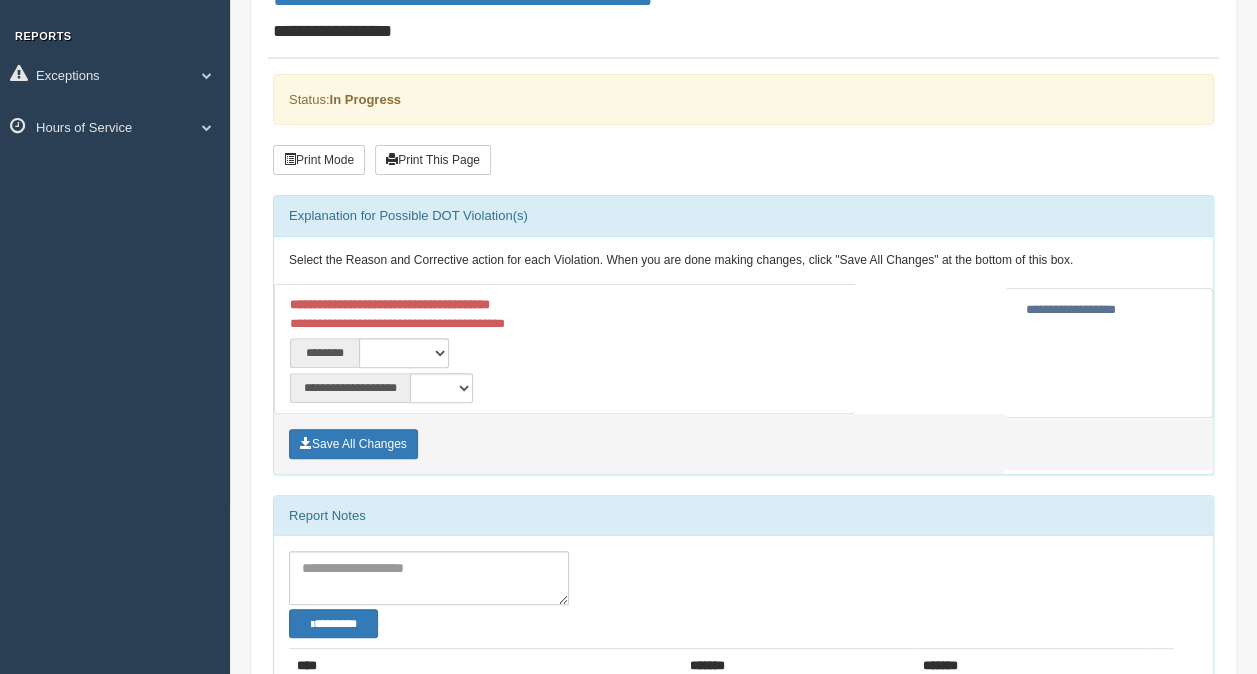 scroll, scrollTop: 200, scrollLeft: 0, axis: vertical 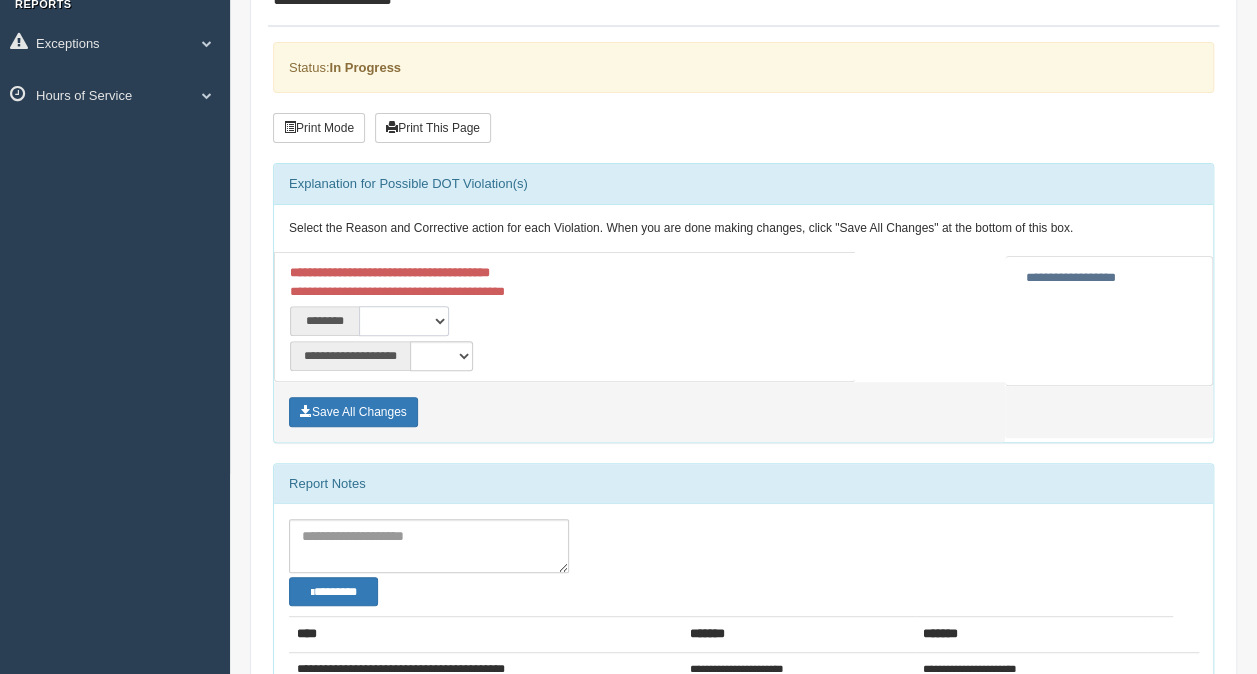 click on "**********" at bounding box center [404, 321] 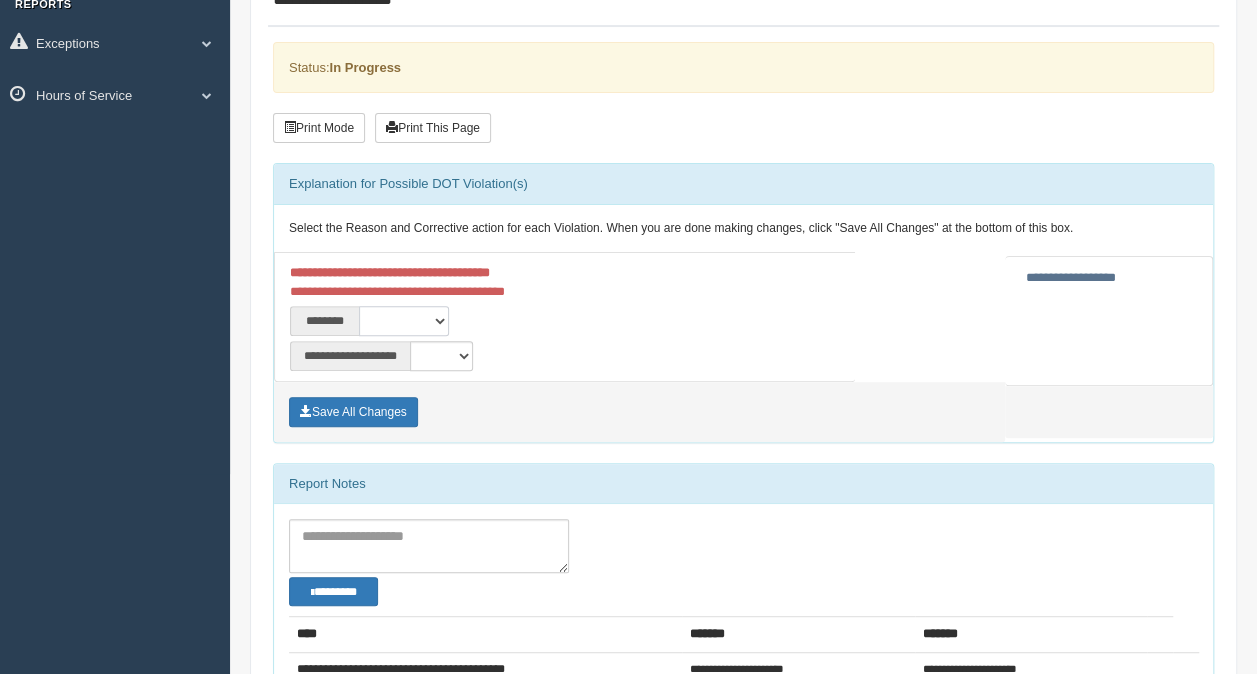 select on "****" 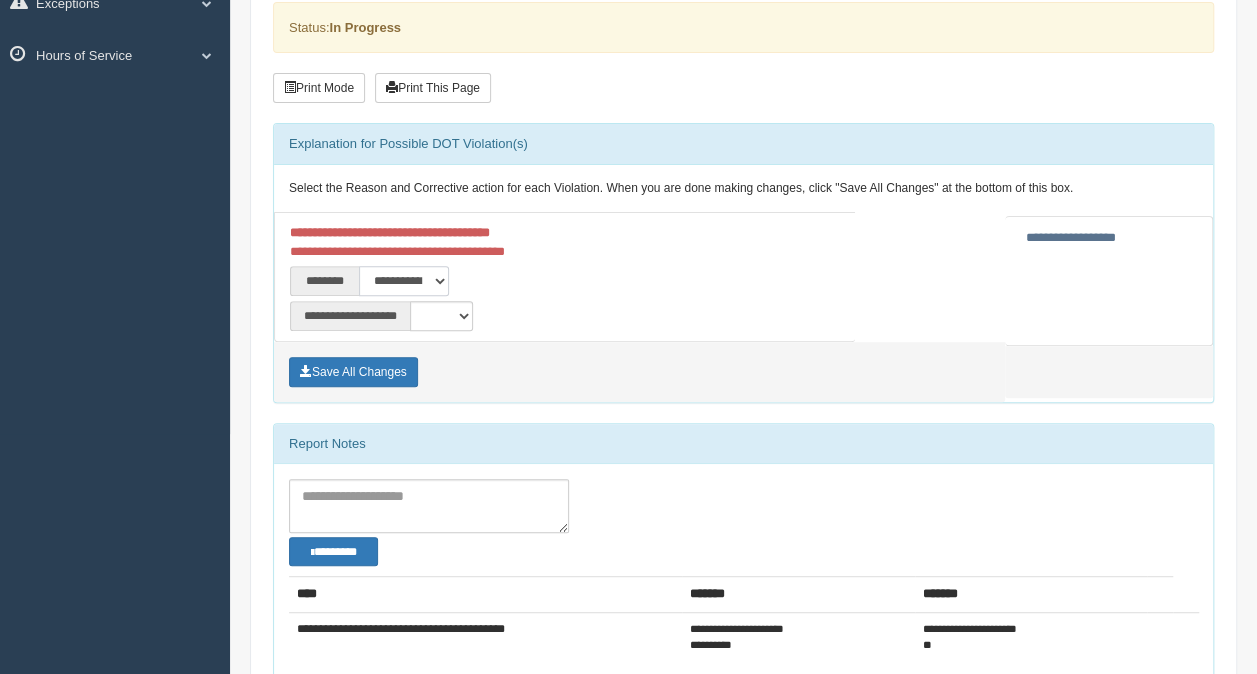 scroll, scrollTop: 239, scrollLeft: 0, axis: vertical 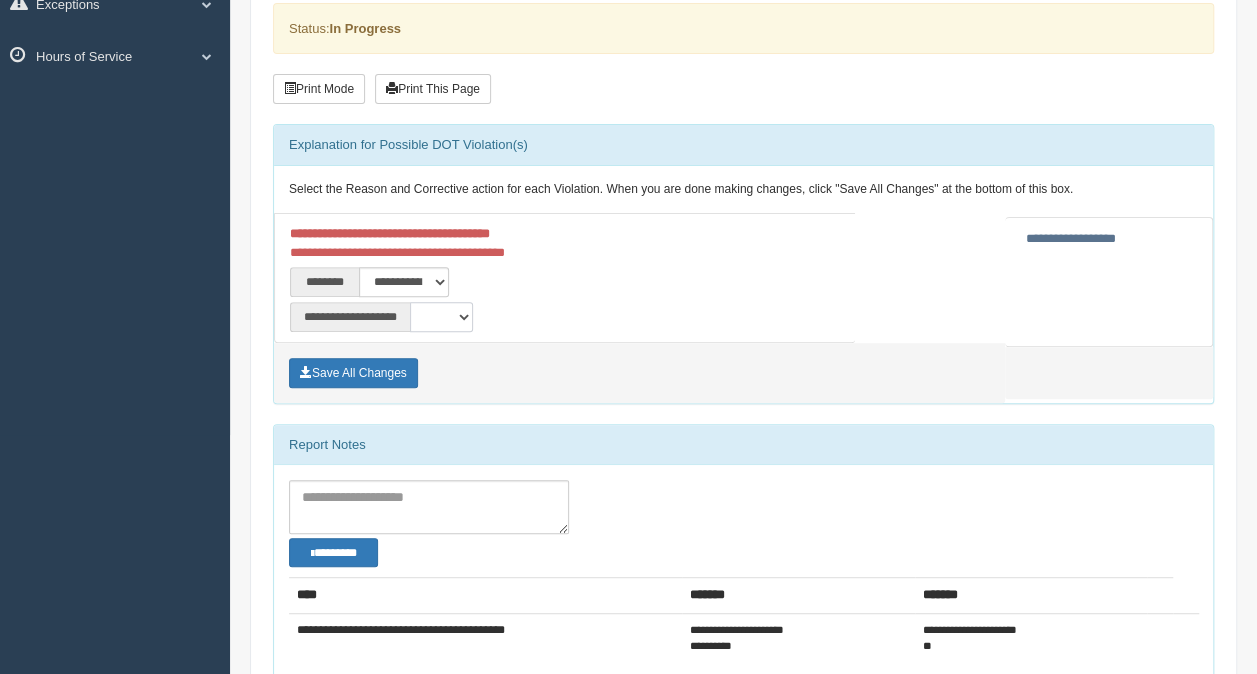 click on "**********" at bounding box center (441, 317) 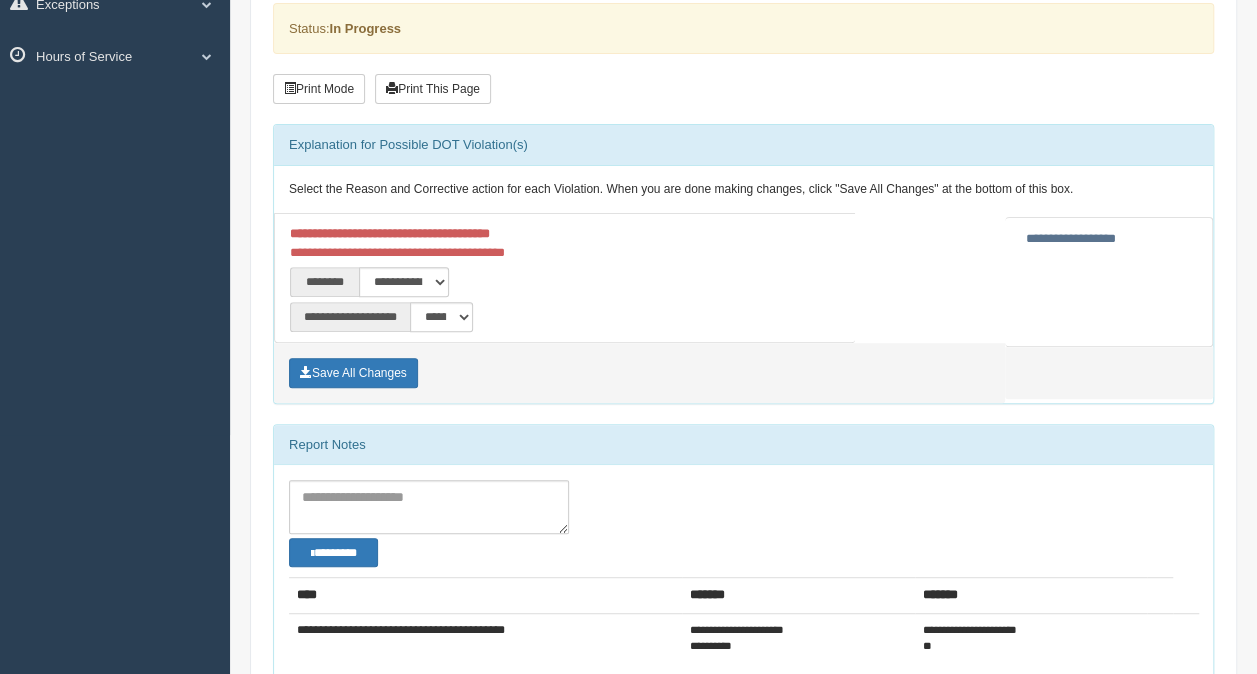 click on "**********" at bounding box center (565, 314) 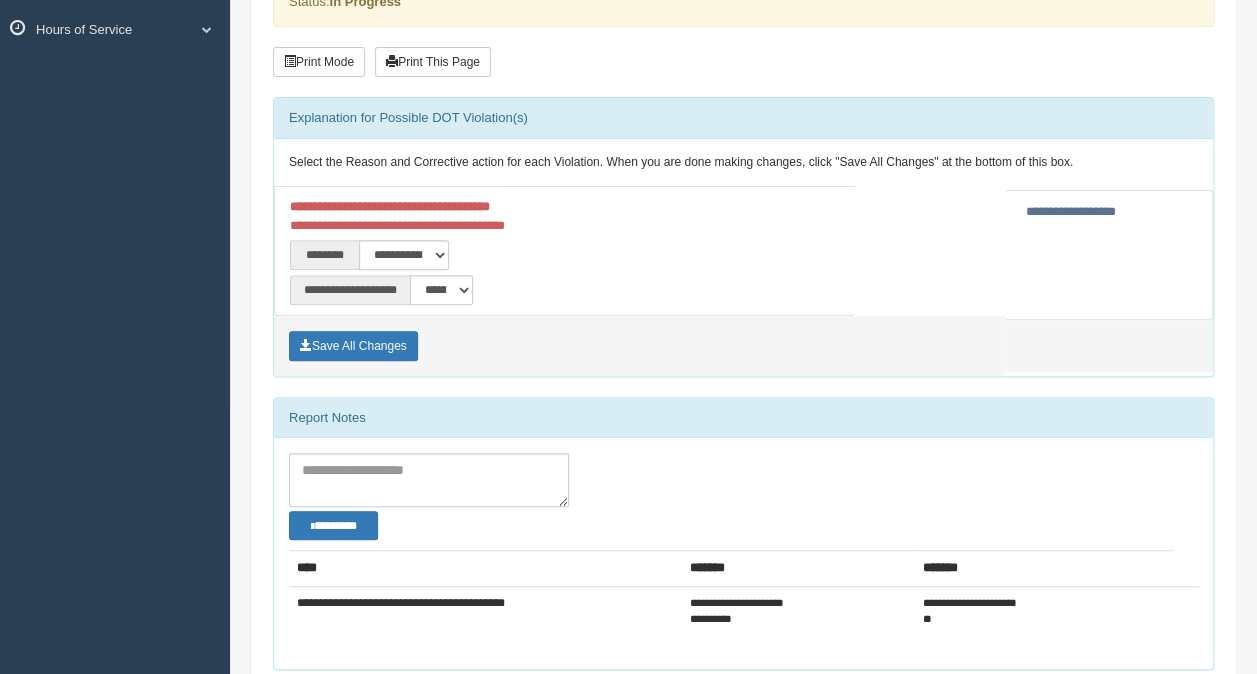 scroll, scrollTop: 239, scrollLeft: 0, axis: vertical 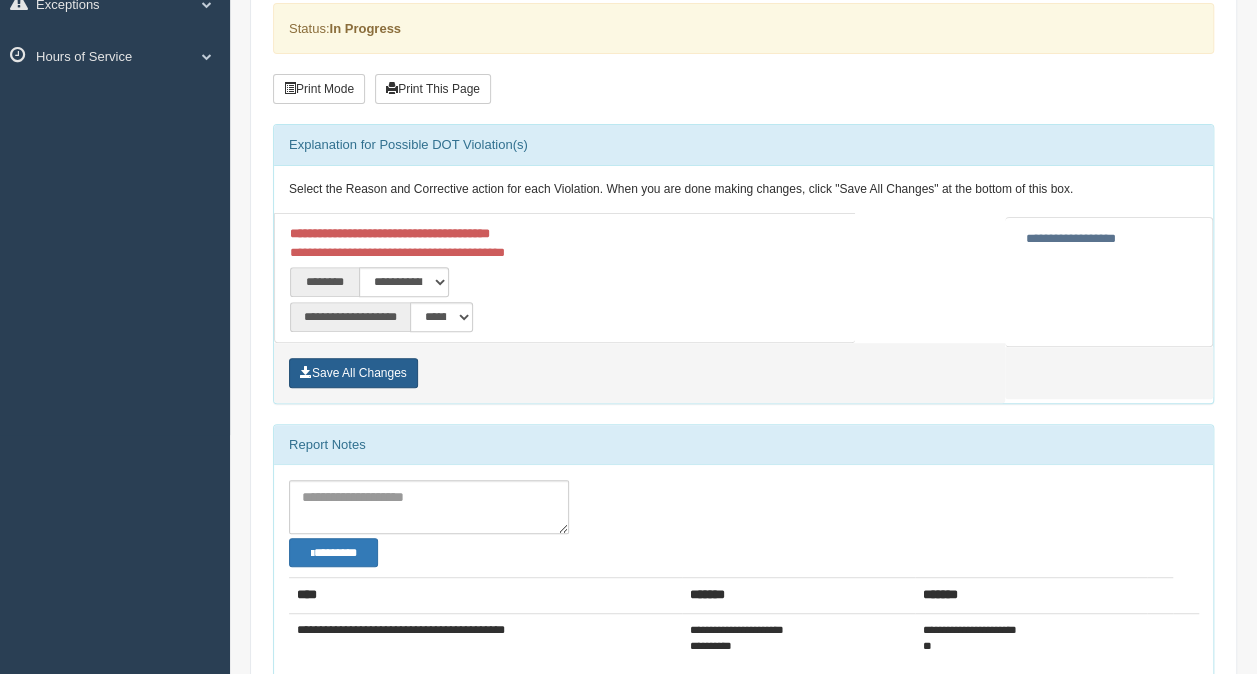 click on "Save All Changes" at bounding box center [353, 373] 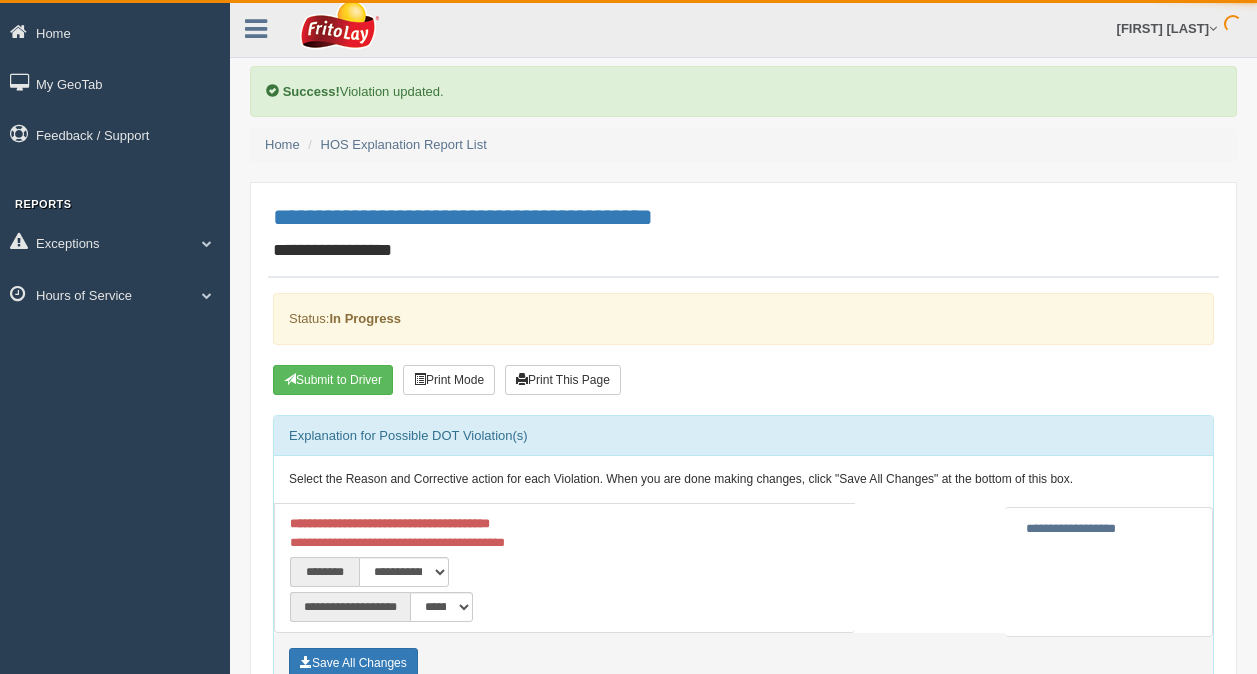 scroll, scrollTop: 0, scrollLeft: 0, axis: both 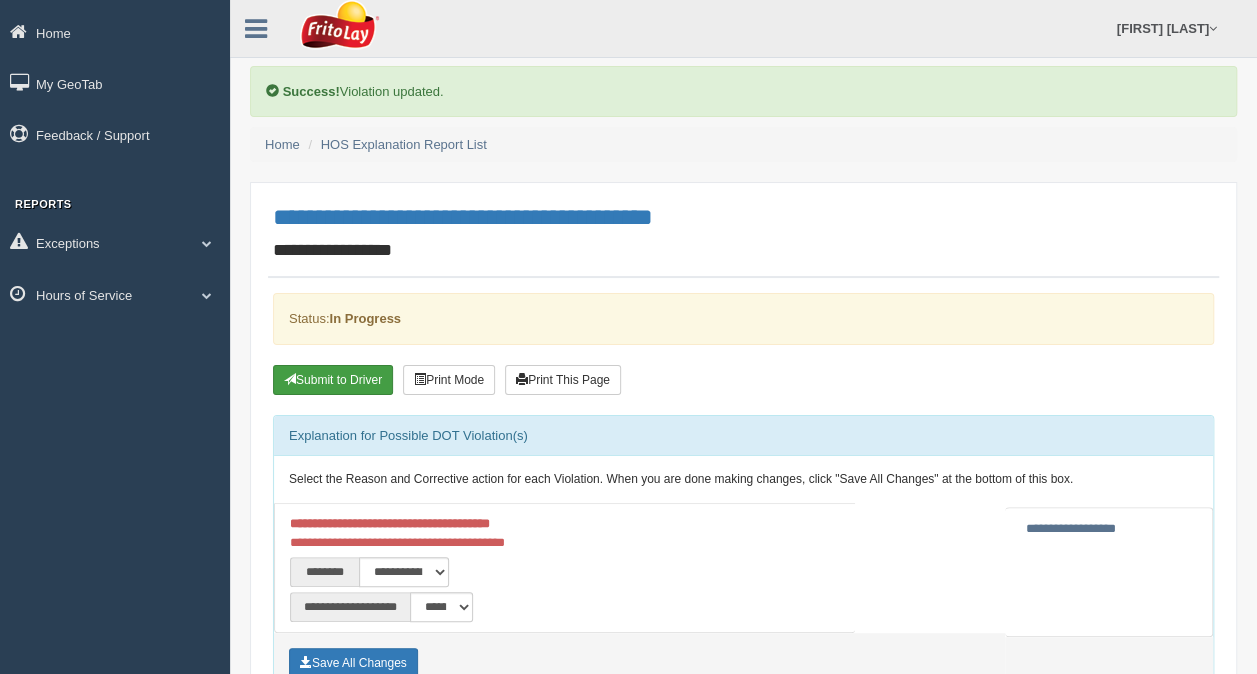 click on "Submit to Driver" at bounding box center [333, 380] 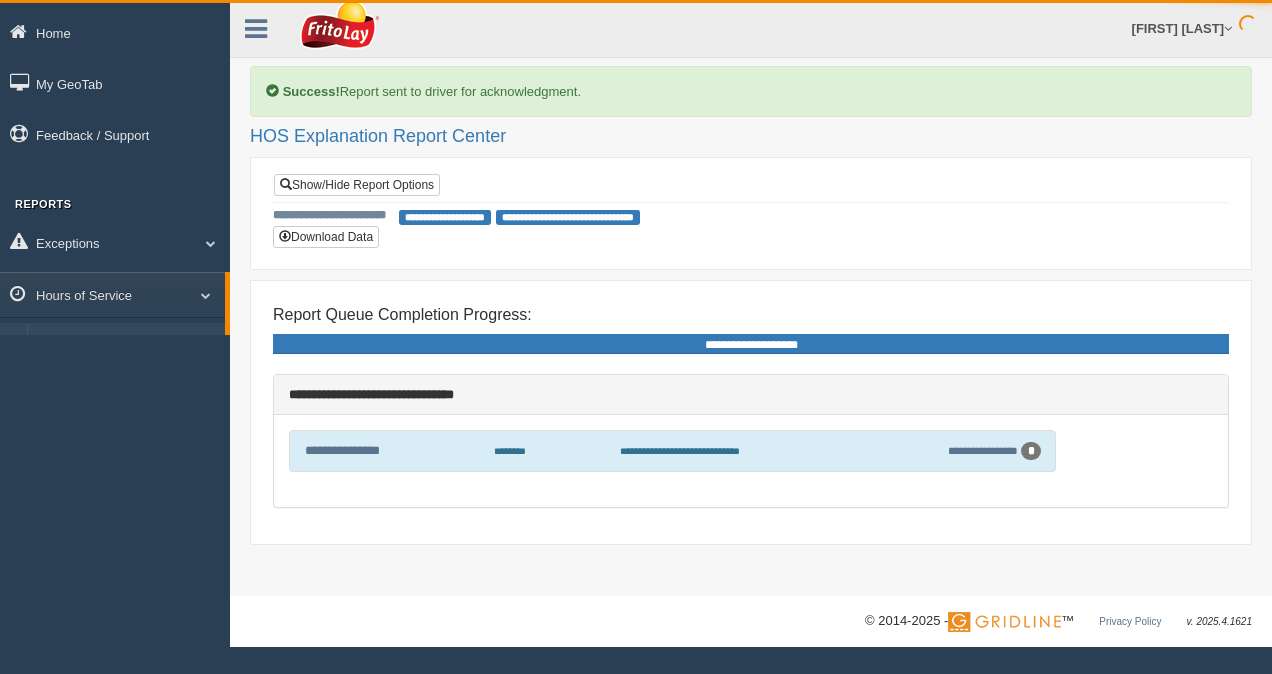 scroll, scrollTop: 0, scrollLeft: 0, axis: both 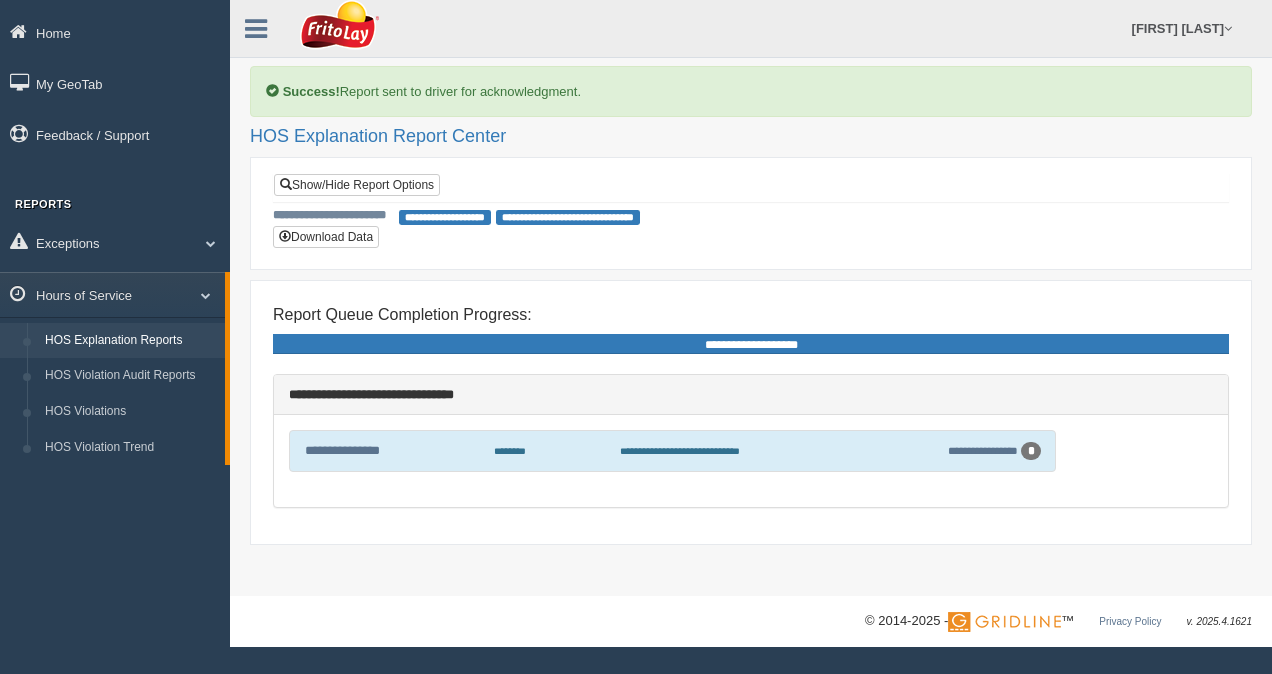 click on "*" at bounding box center [1031, 451] 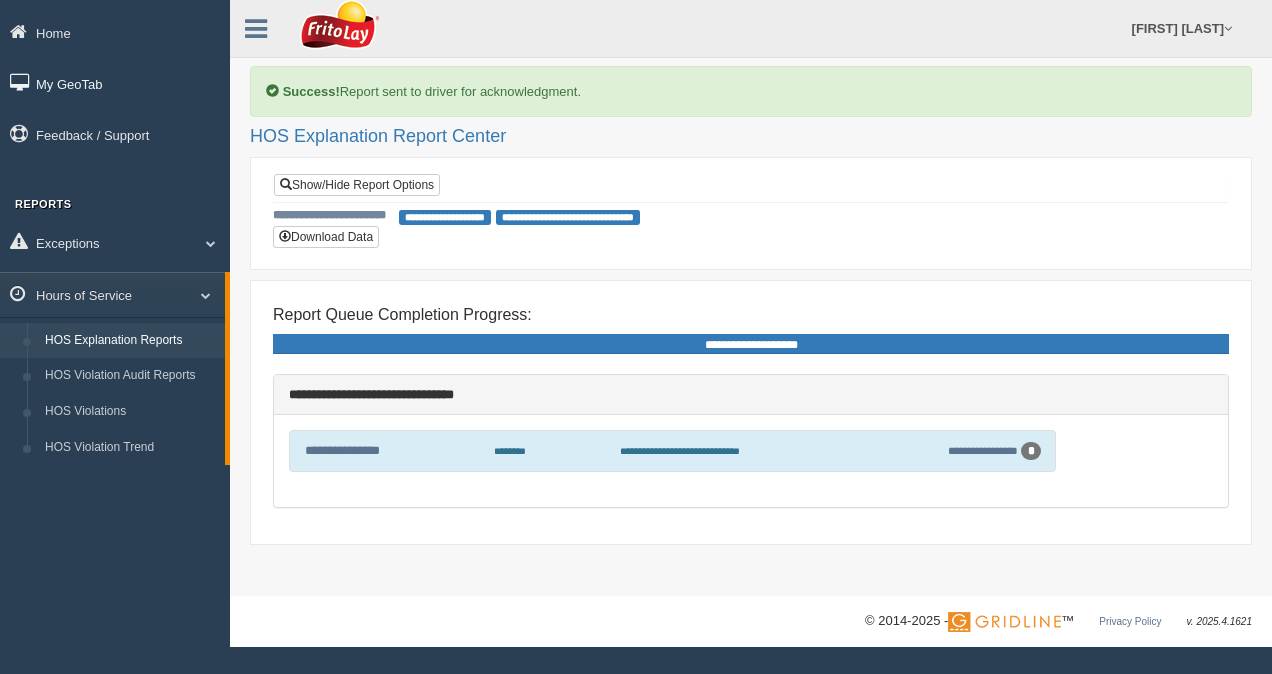 click on "My GeoTab" at bounding box center (115, 83) 